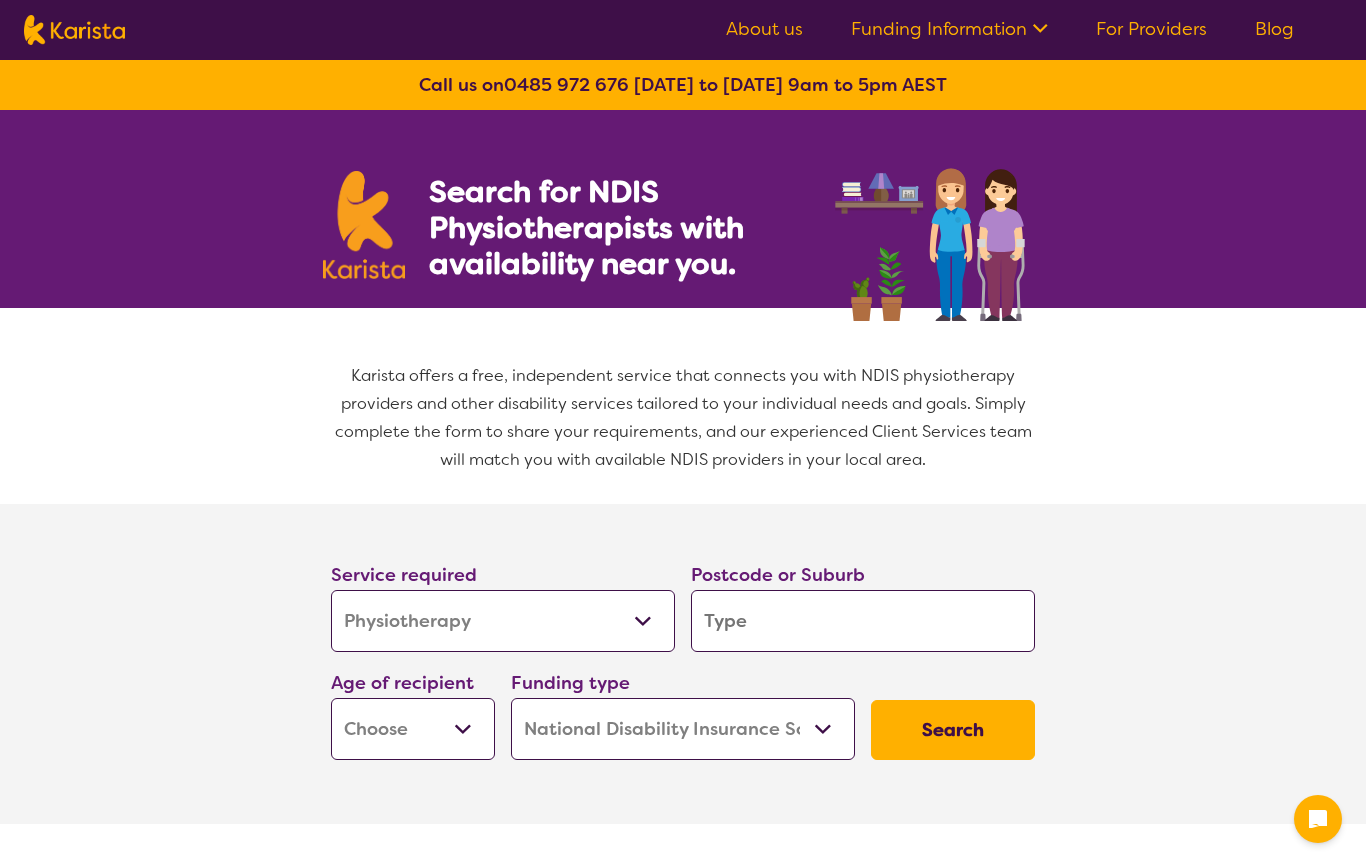 select on "Physiotherapy" 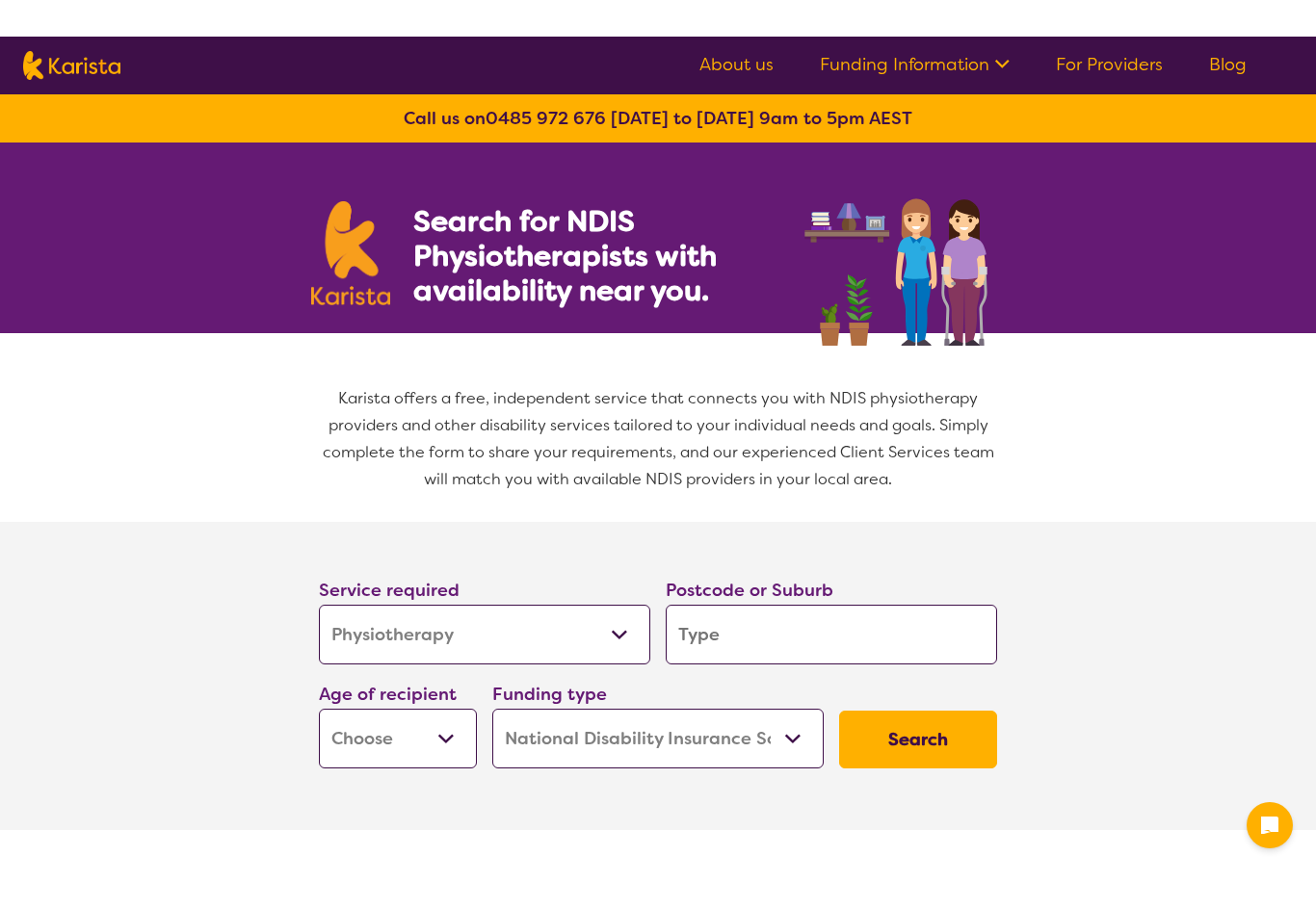 scroll, scrollTop: 0, scrollLeft: 0, axis: both 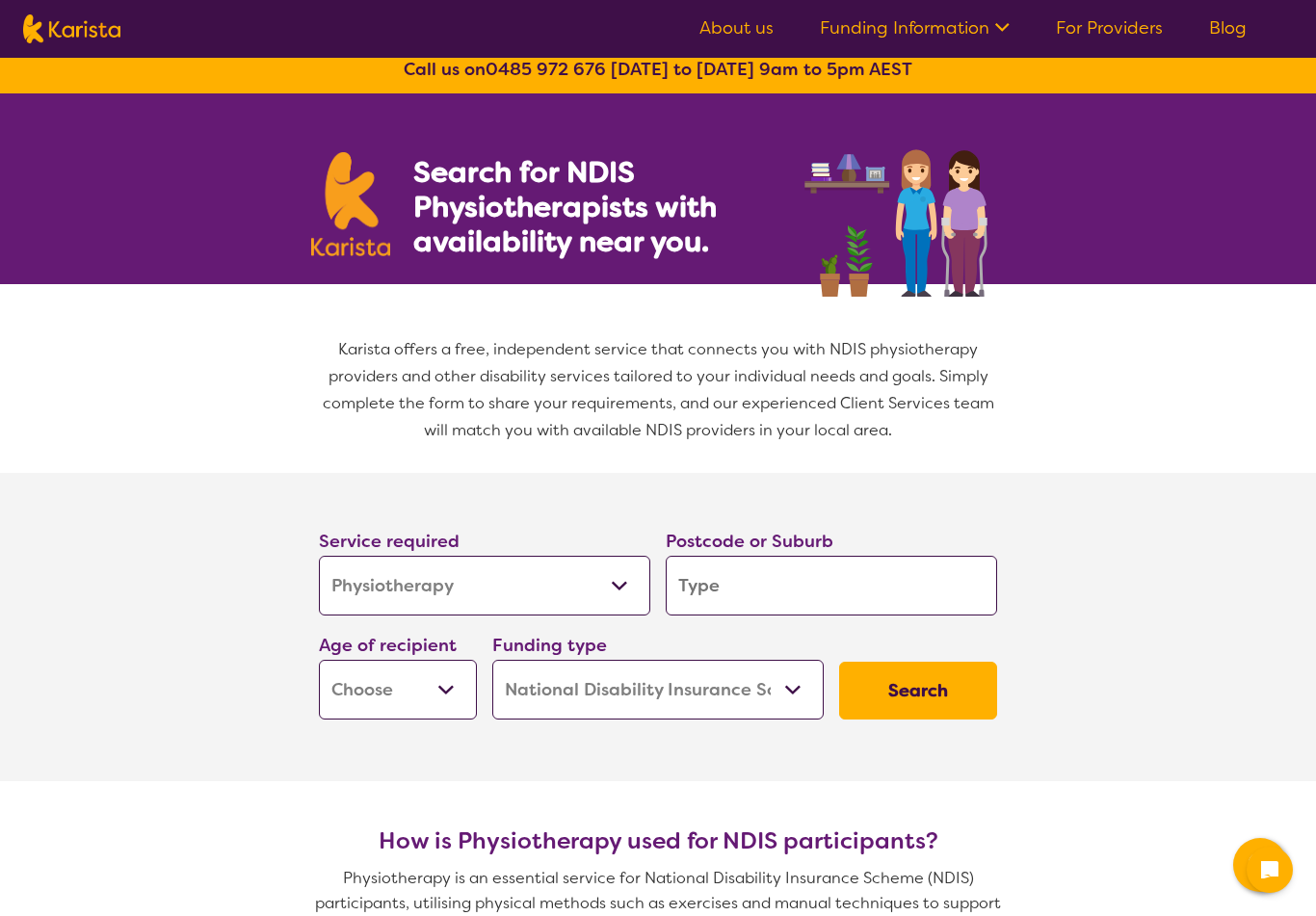 click at bounding box center (831, 586) 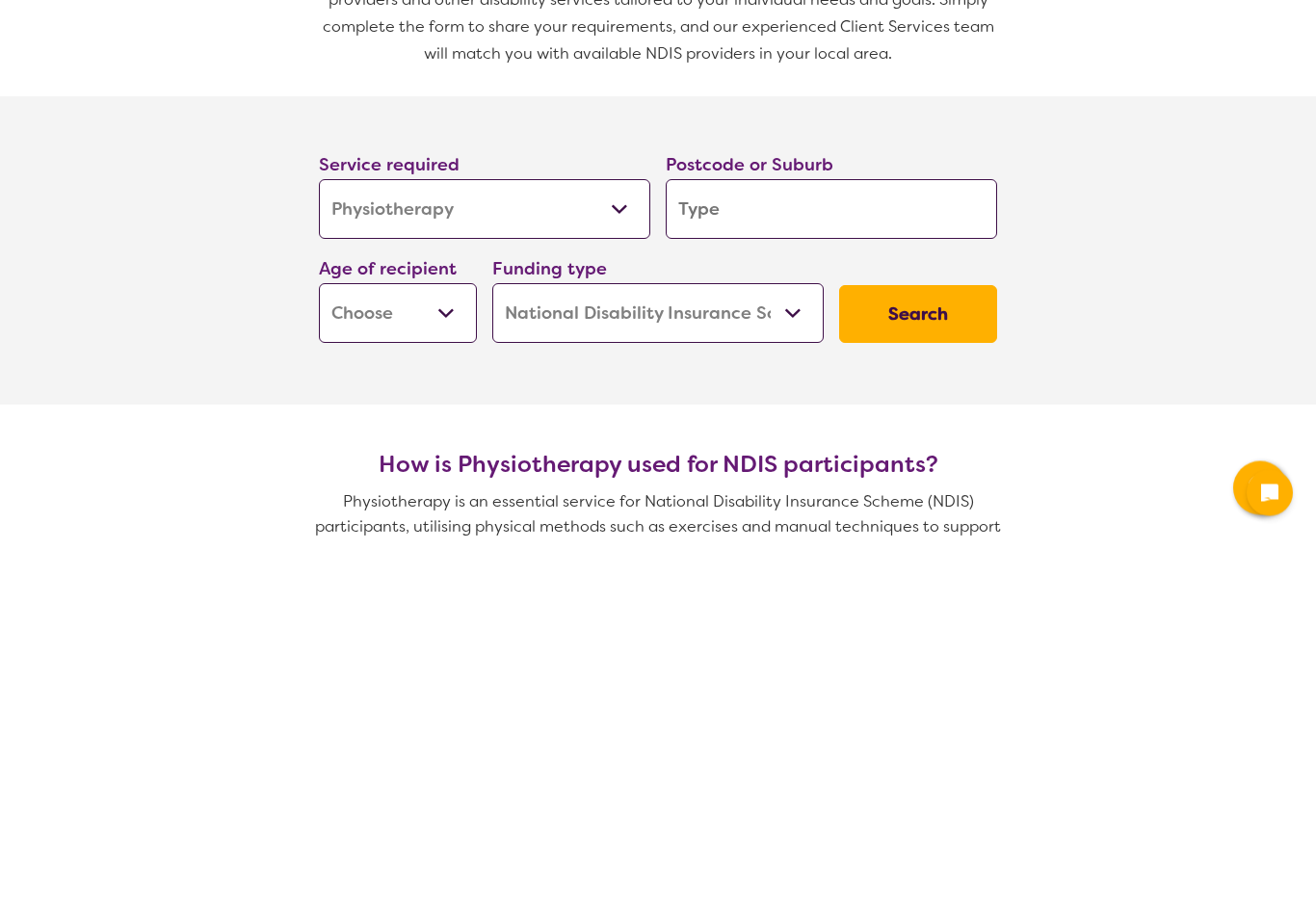 type on "B" 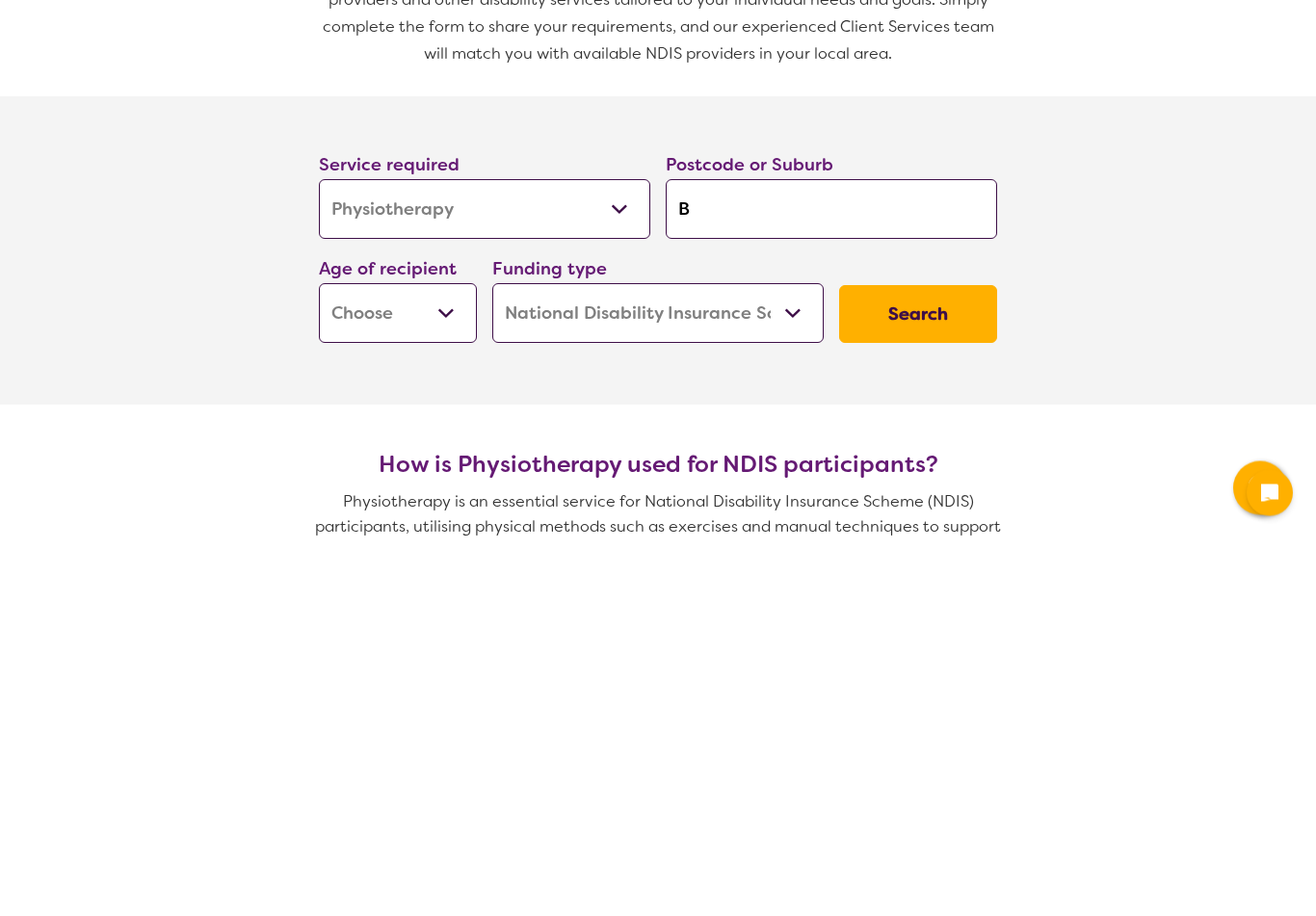 type on "B" 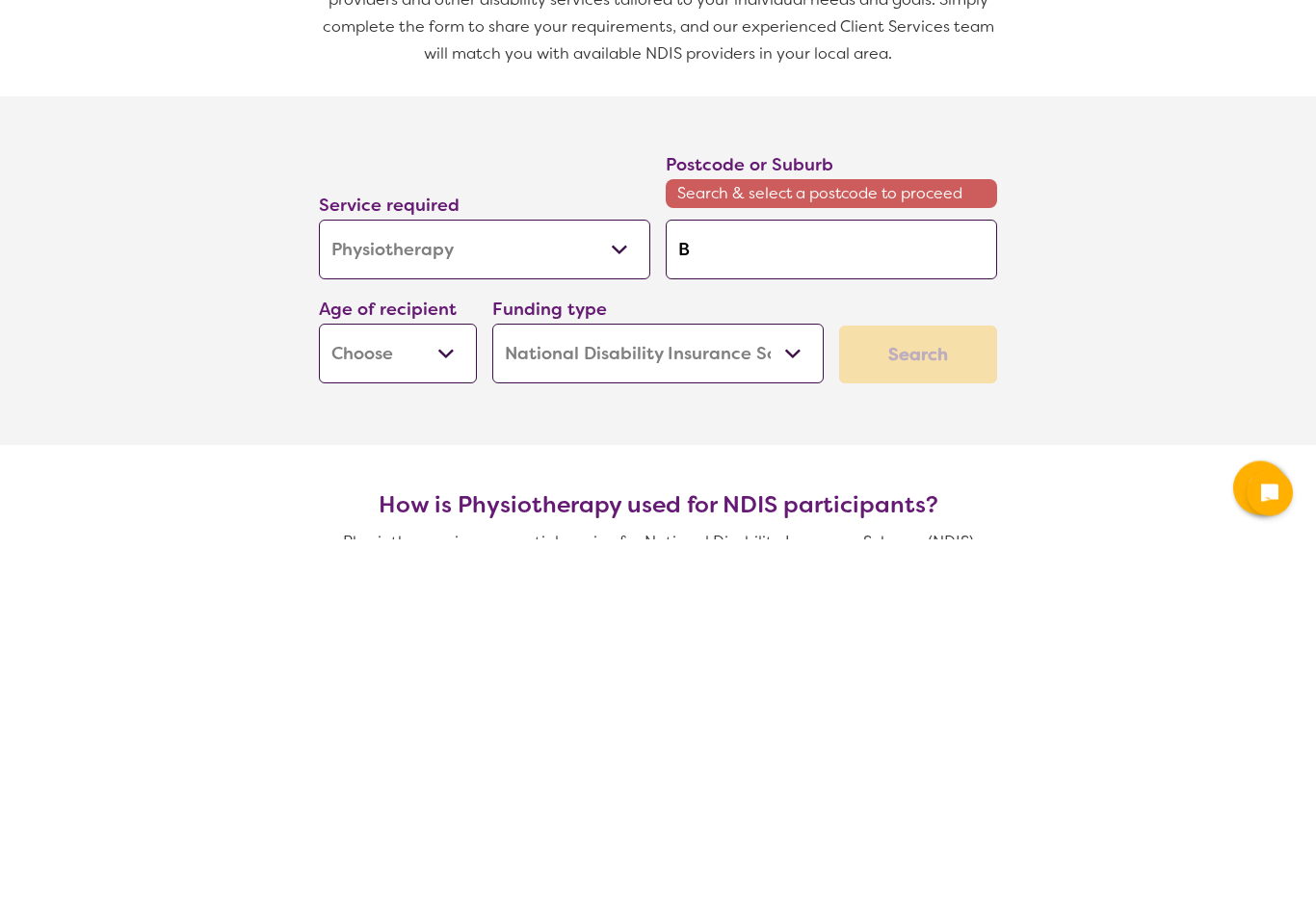type on "Br" 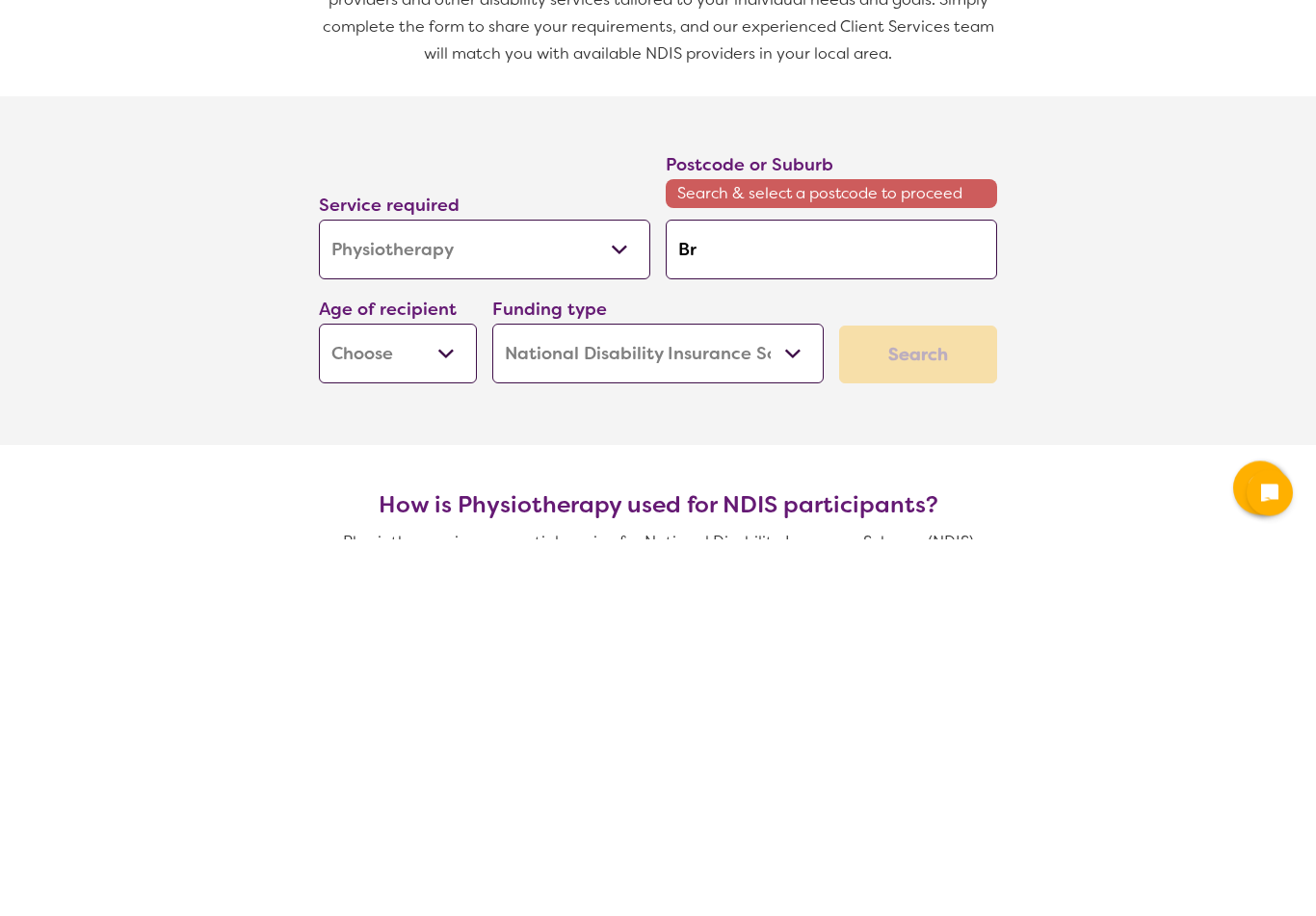 type on "Brn" 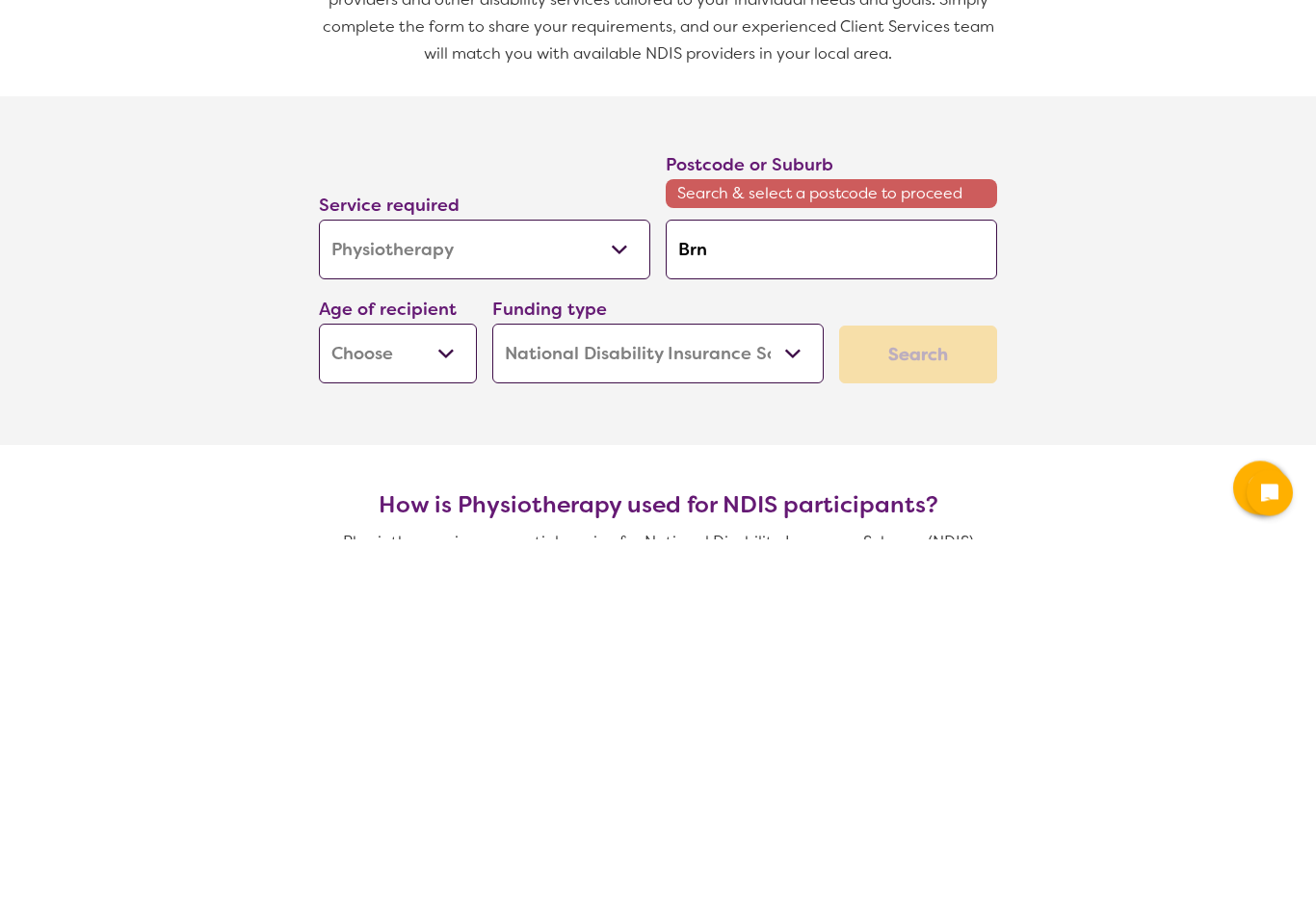 type on "Brnt" 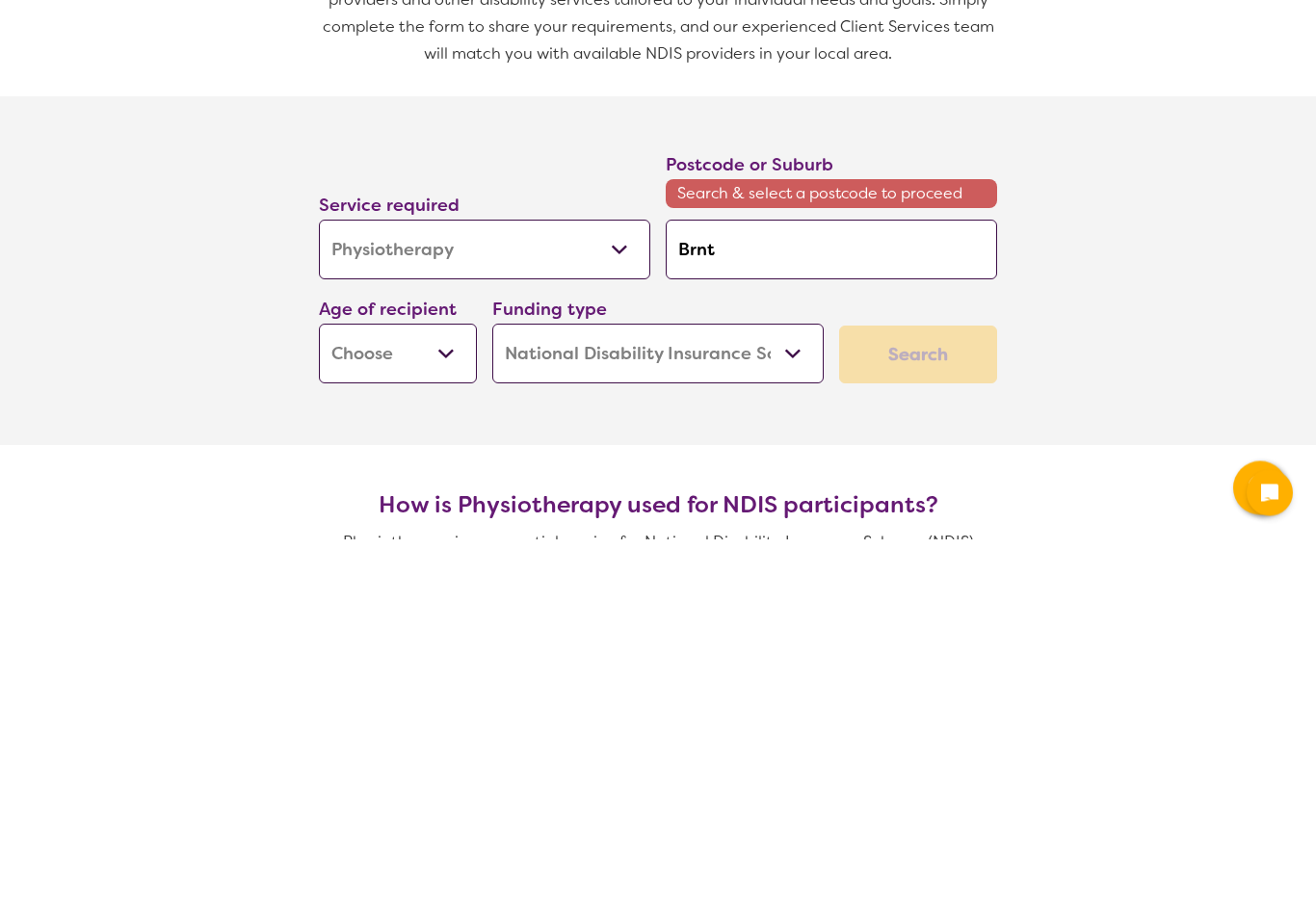 type on "Brntl" 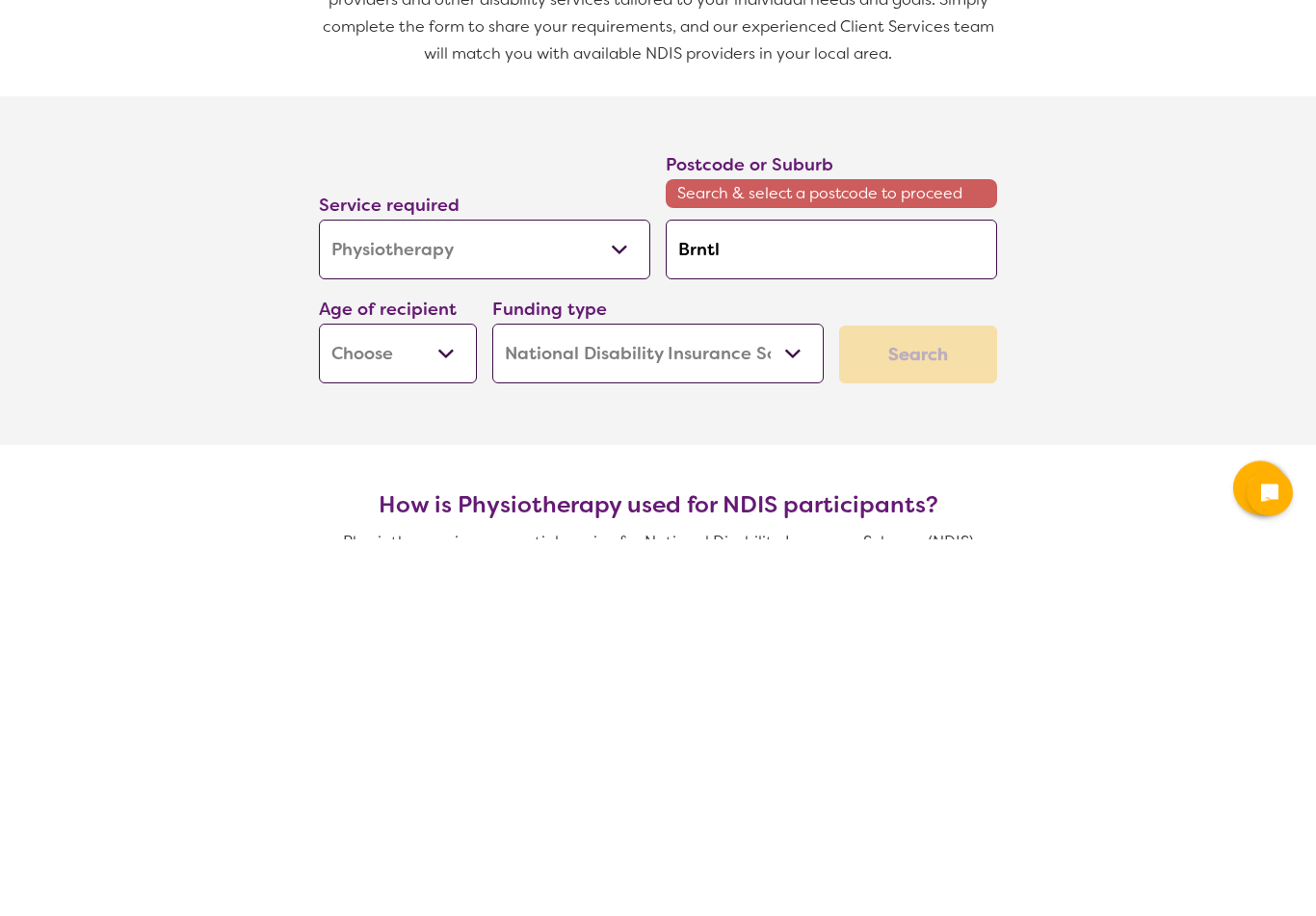 type on "Brntly" 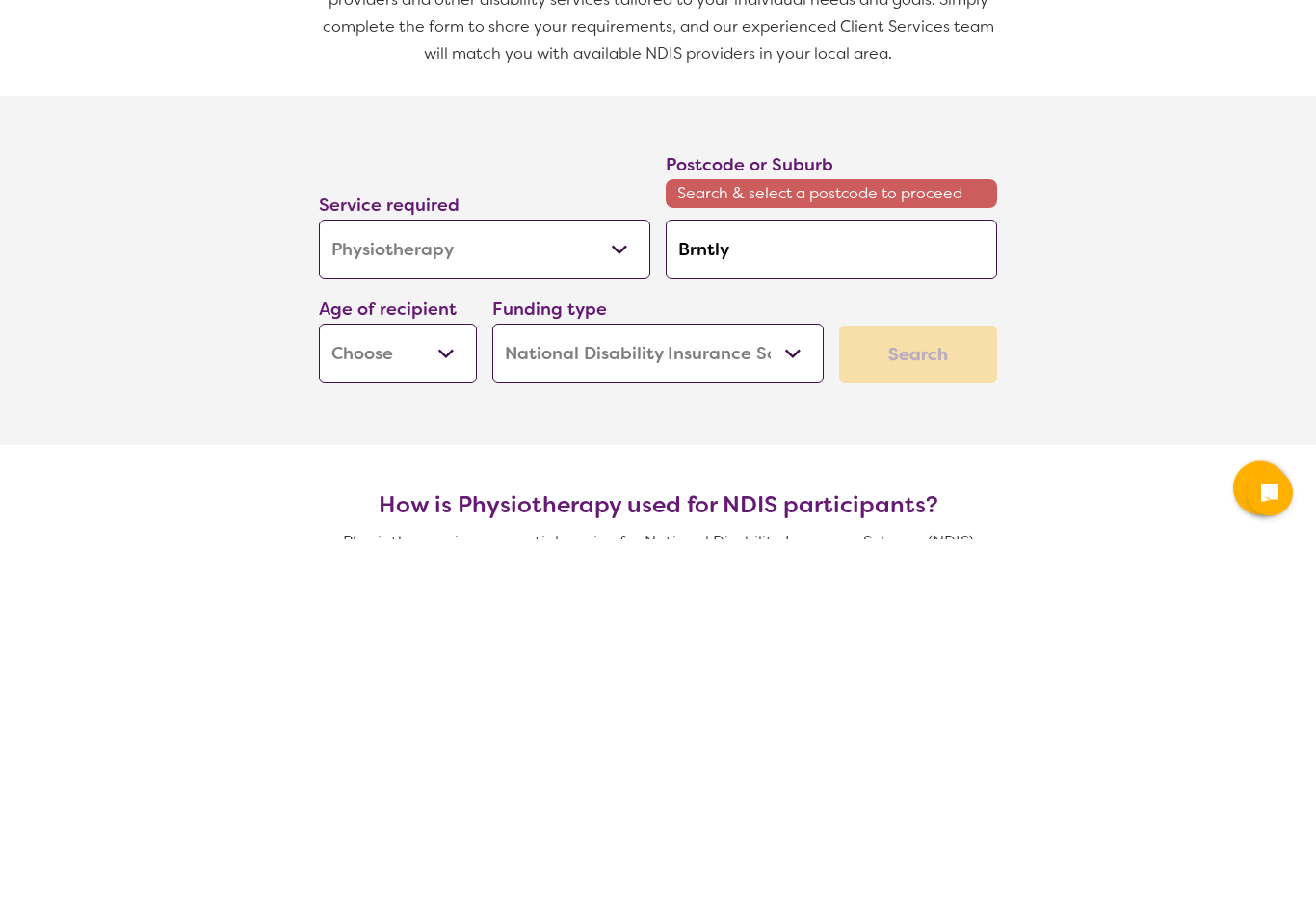 type on "Brntly" 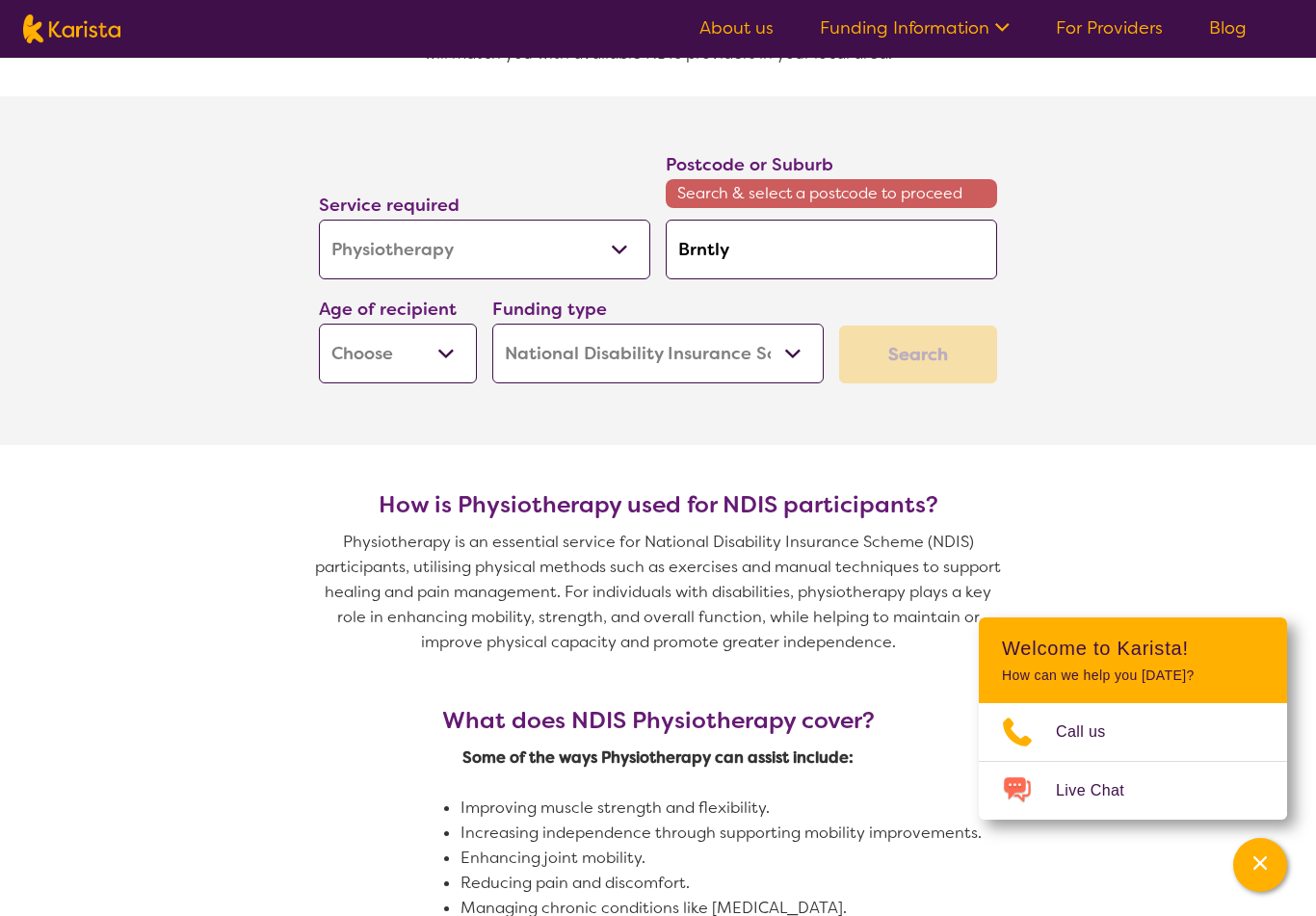select on "AD" 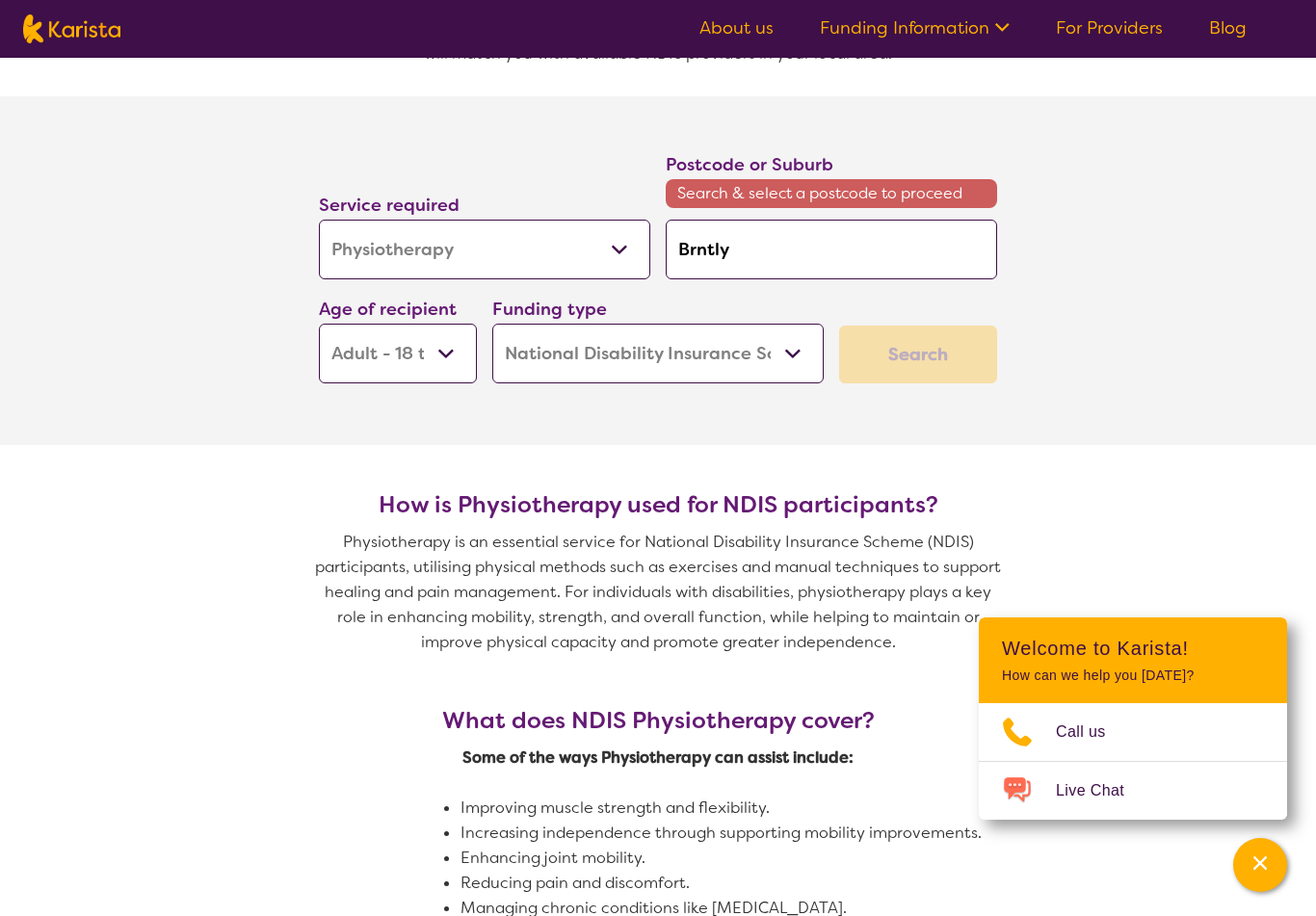 select on "AD" 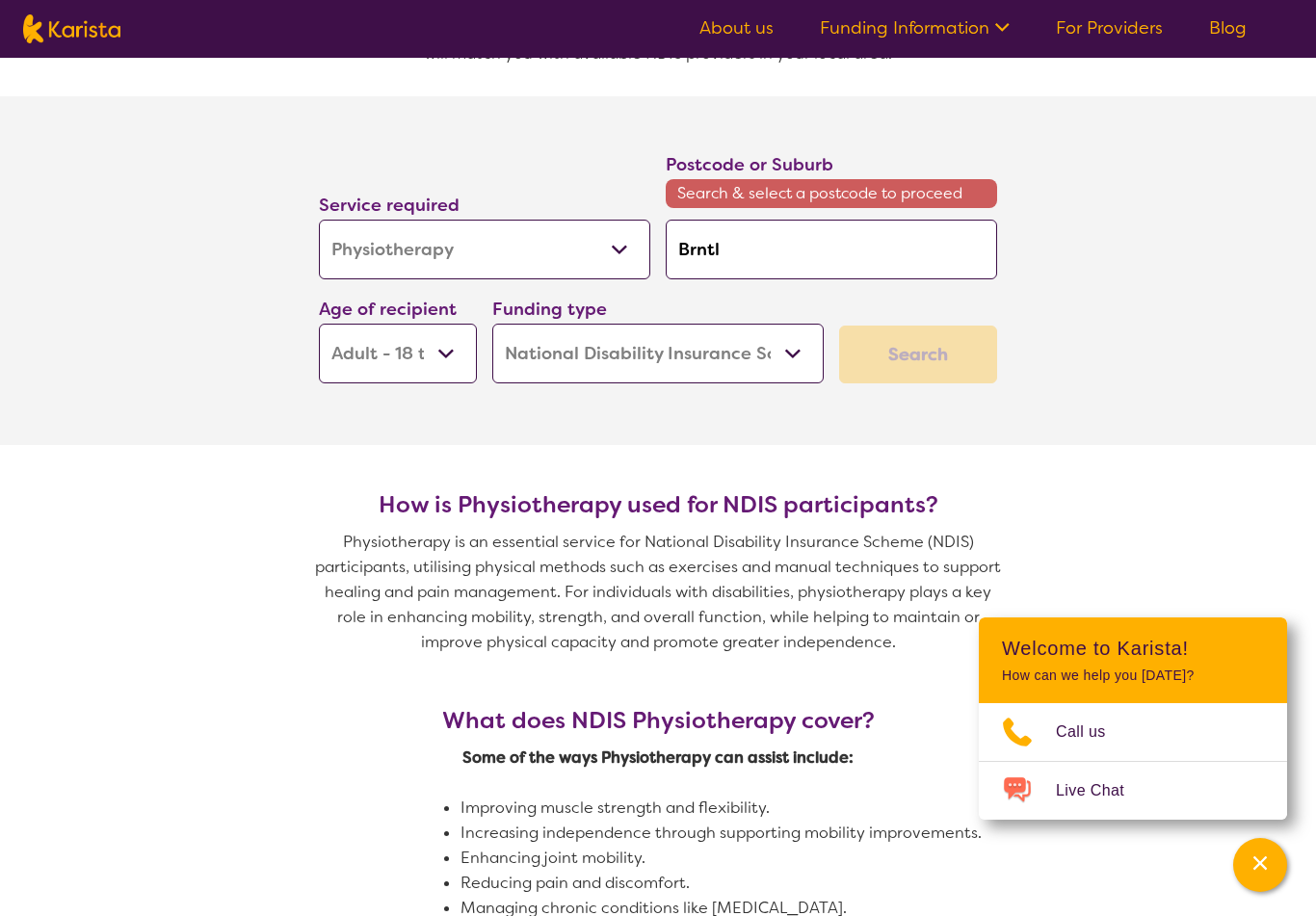 type on "Brntl" 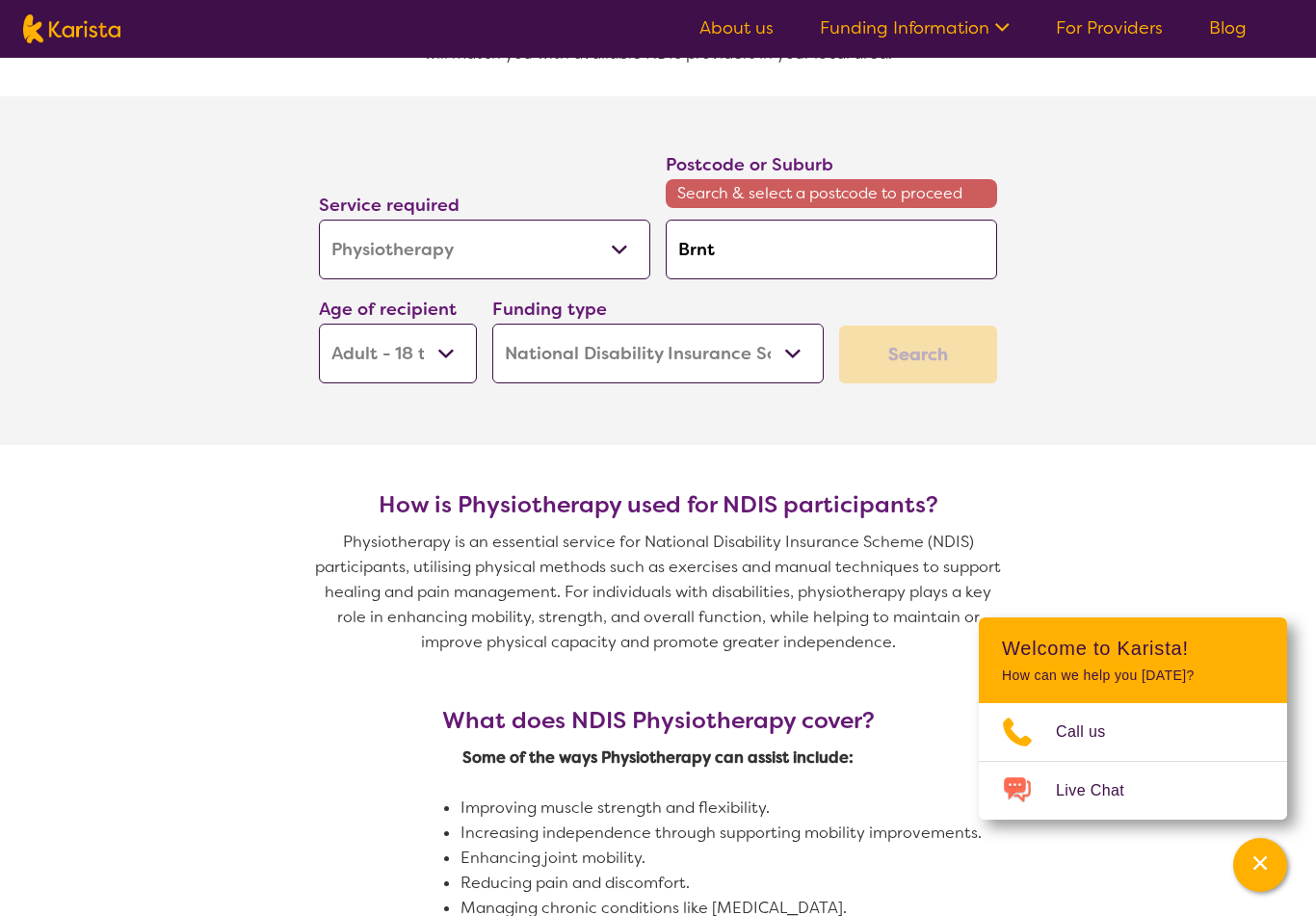 type on "Brn" 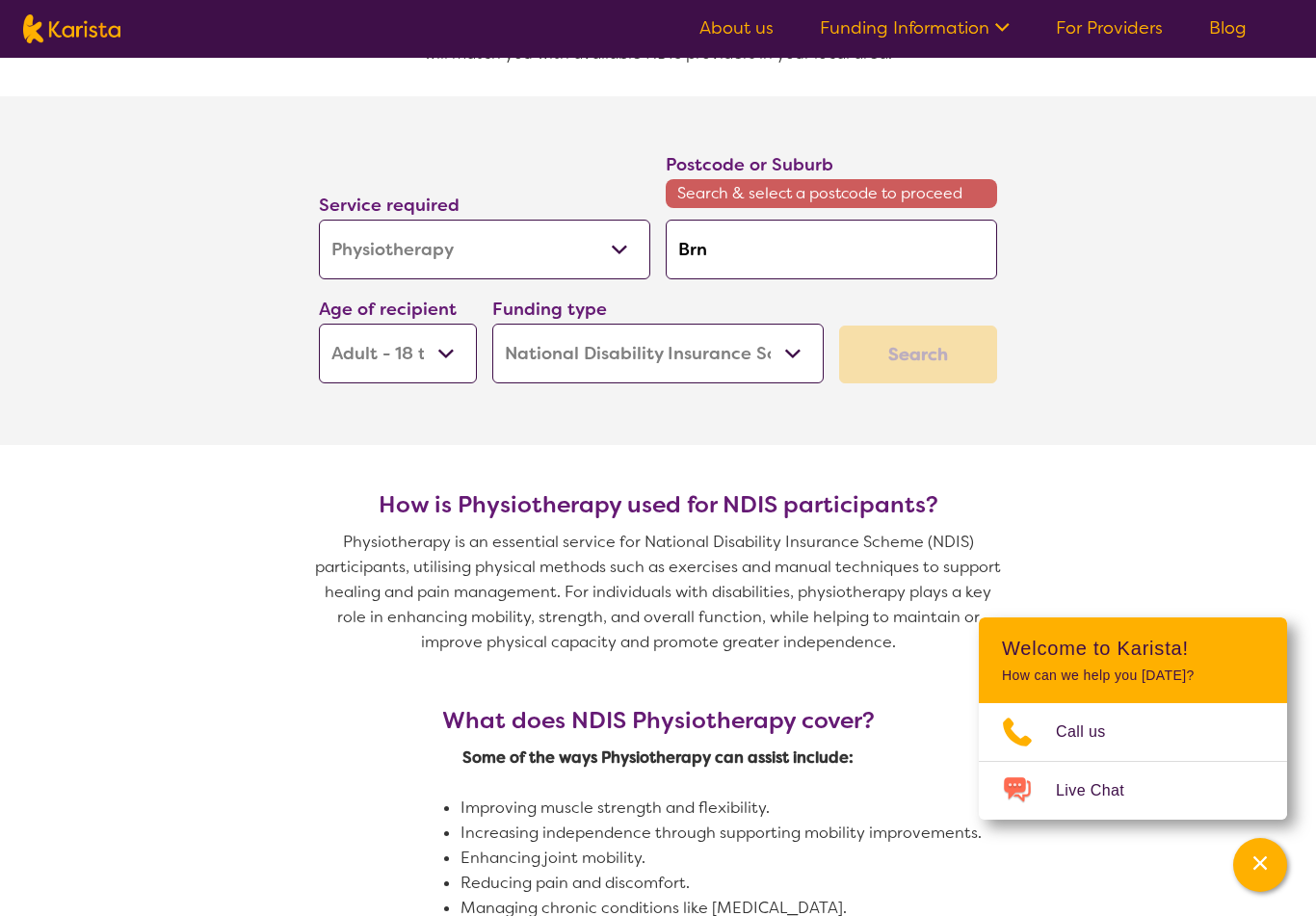 type on "Br" 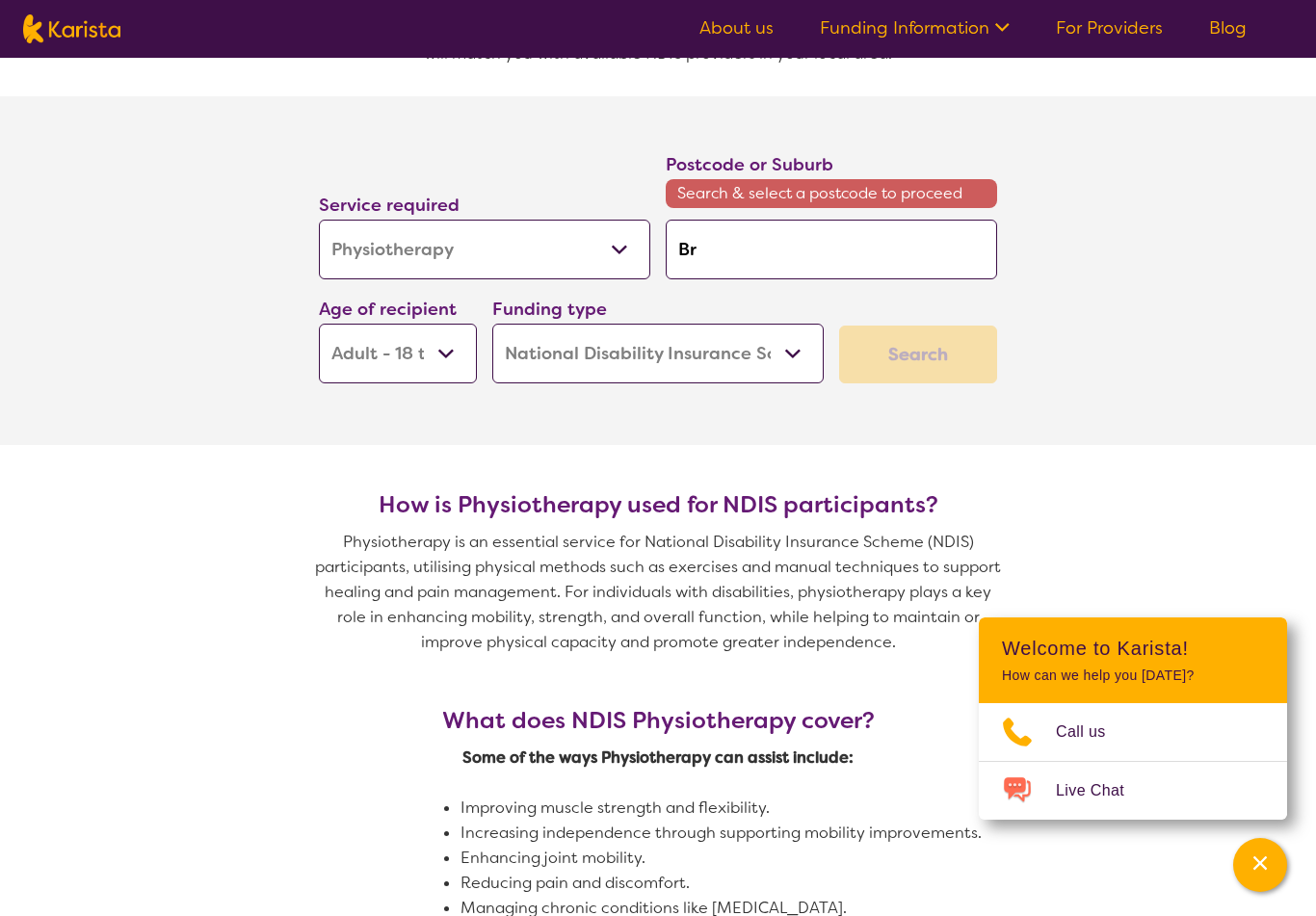 type on "B" 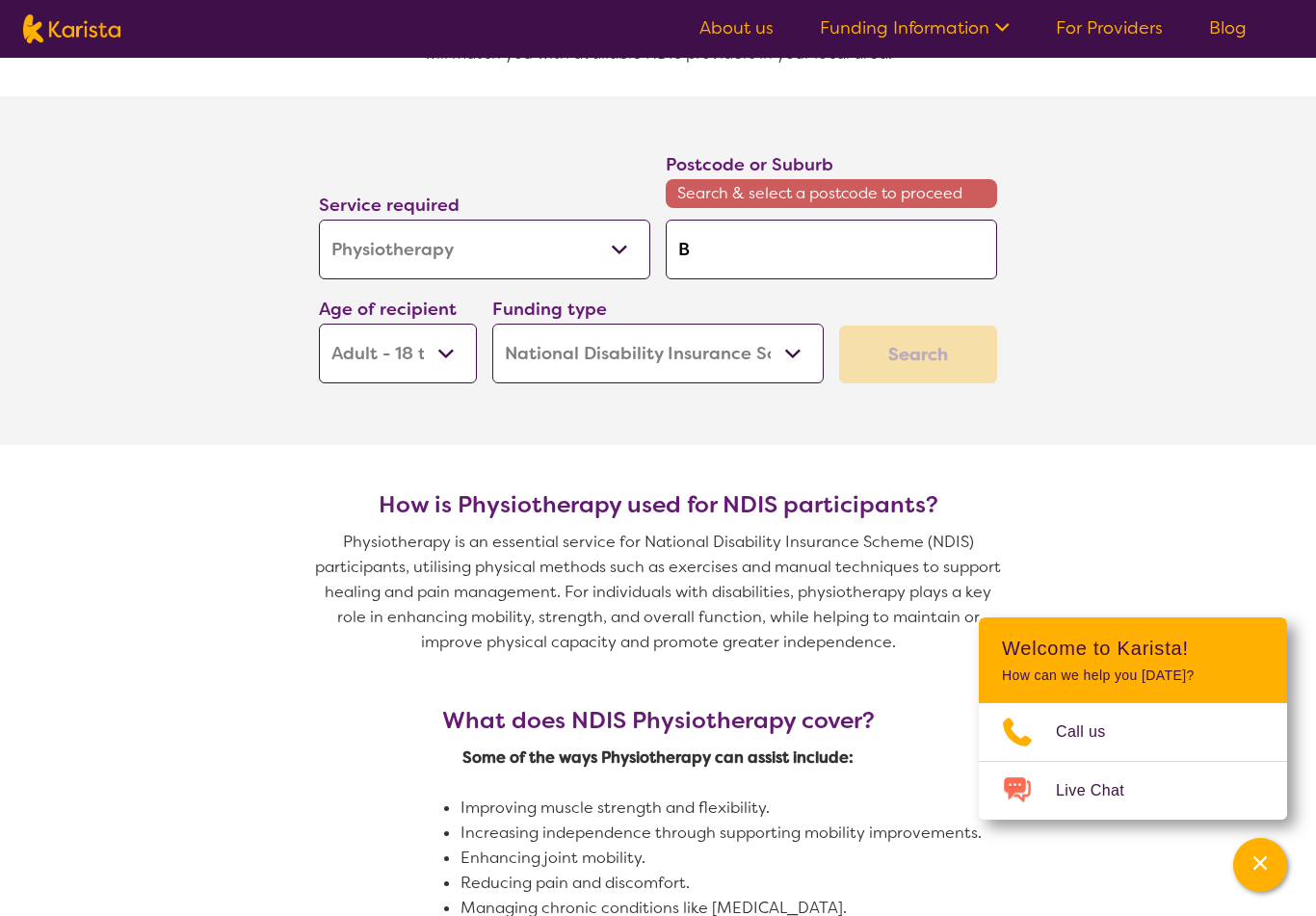 type on "Be" 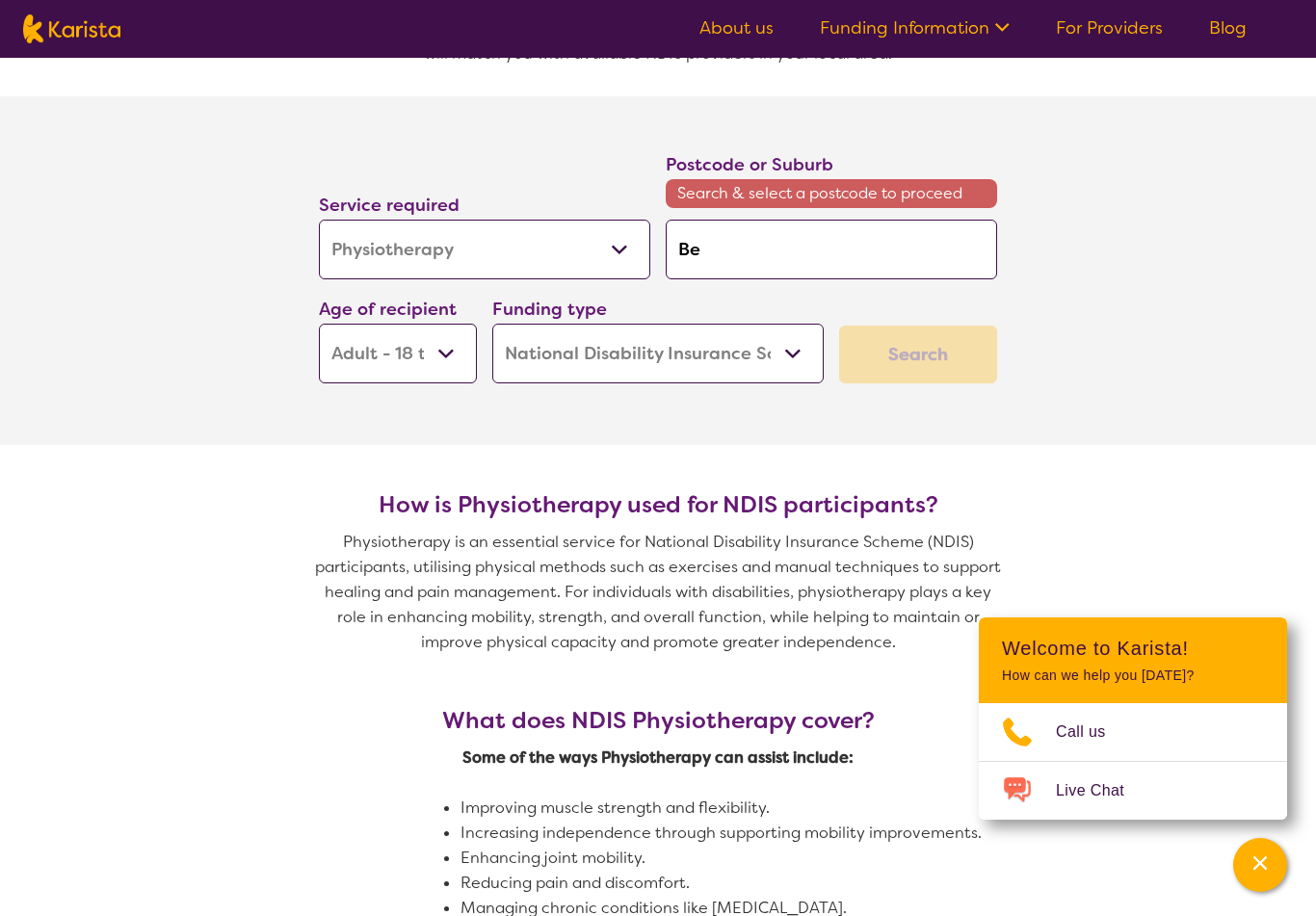 type on "Be" 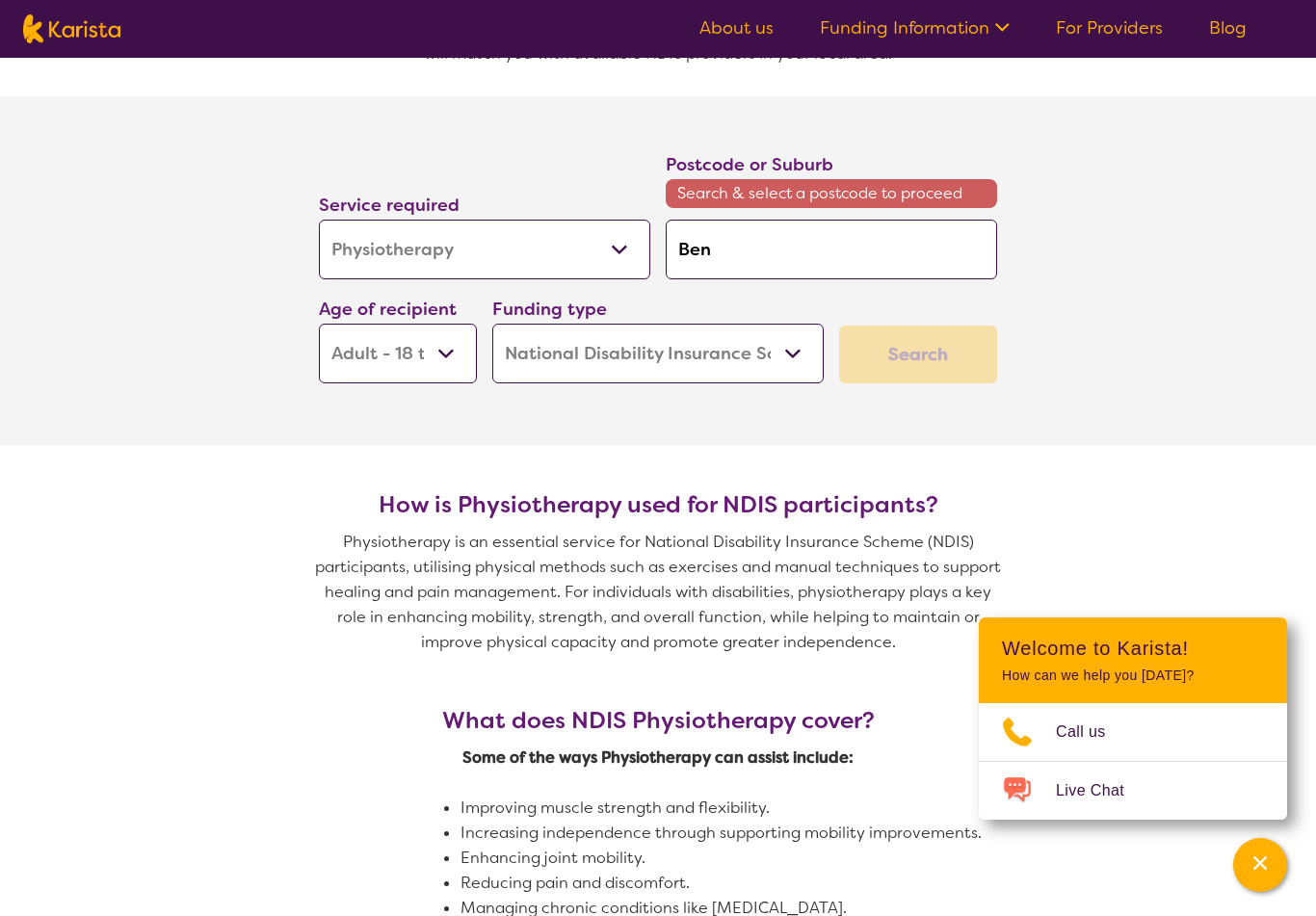 type on "Bent" 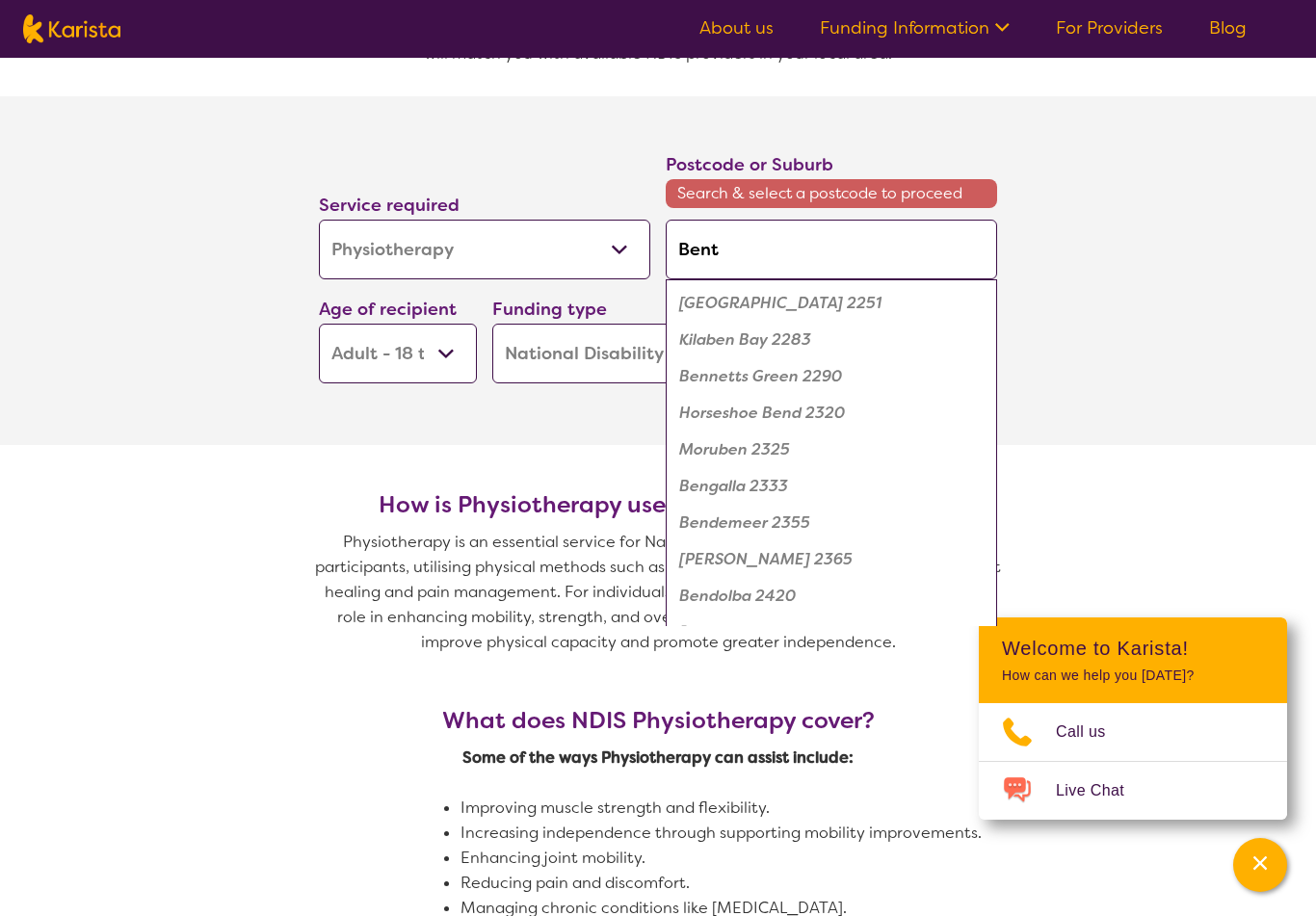 type on "Bentl" 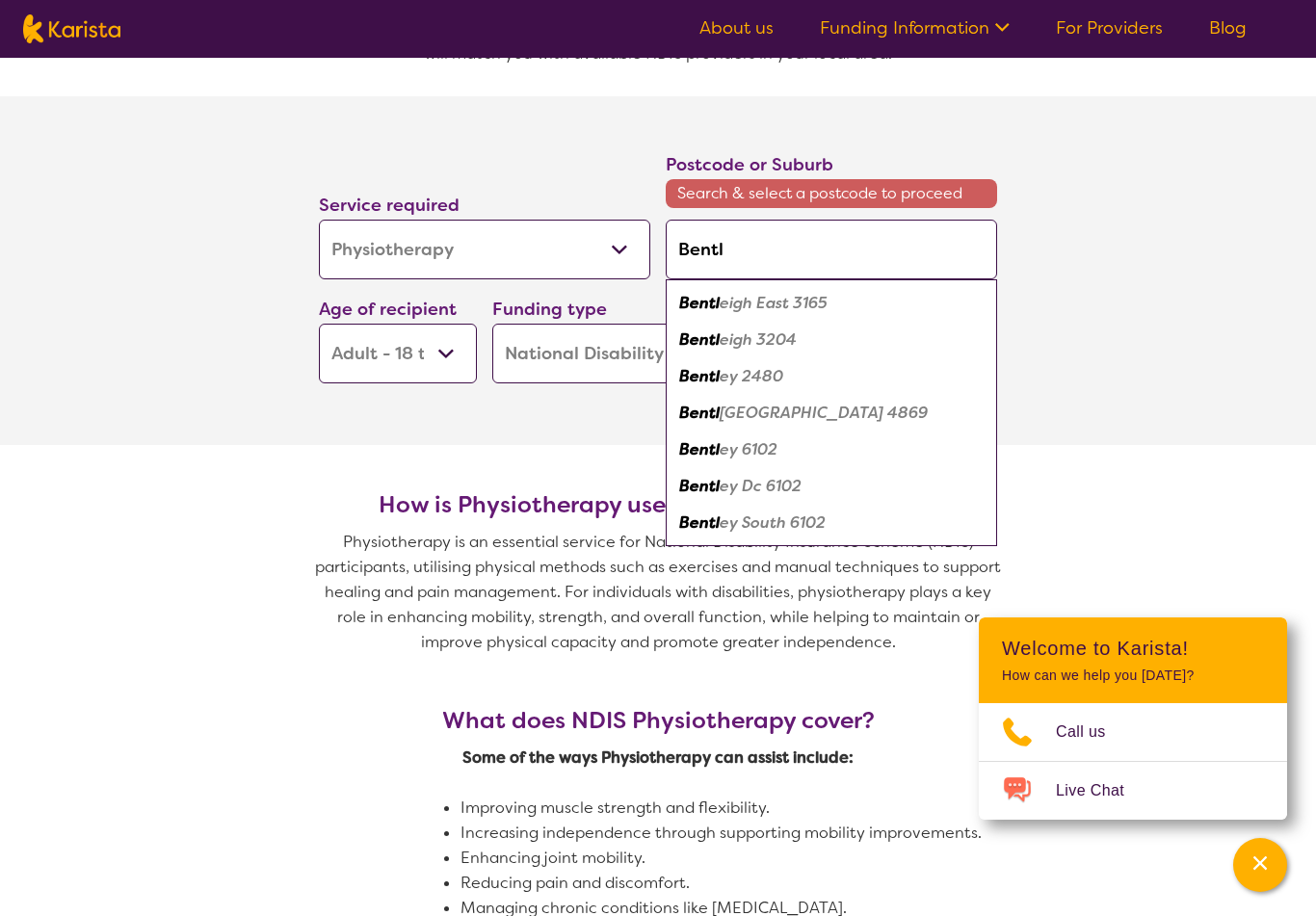 type on "[PERSON_NAME]" 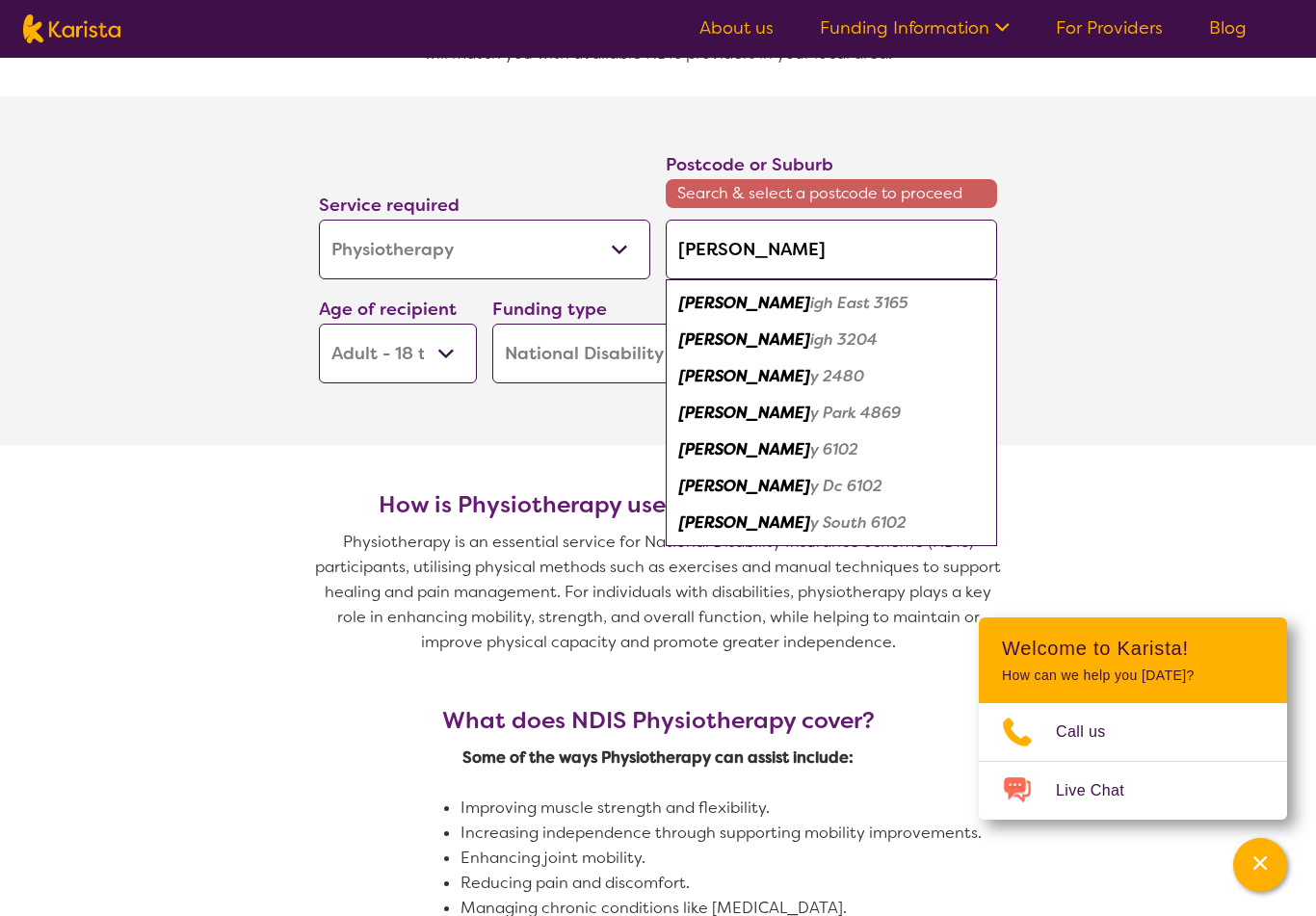 type on "Bentley" 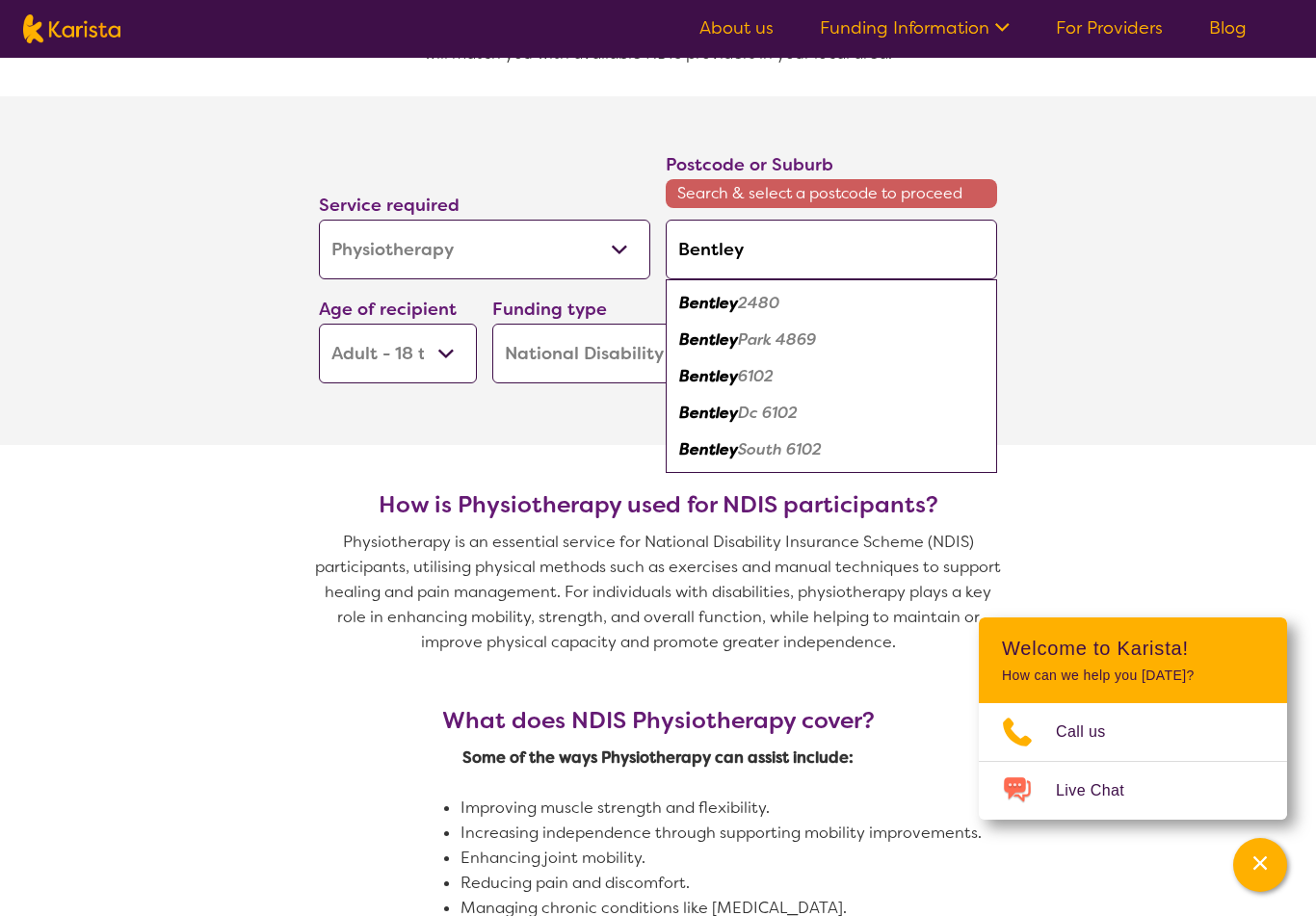 type on "Bentley" 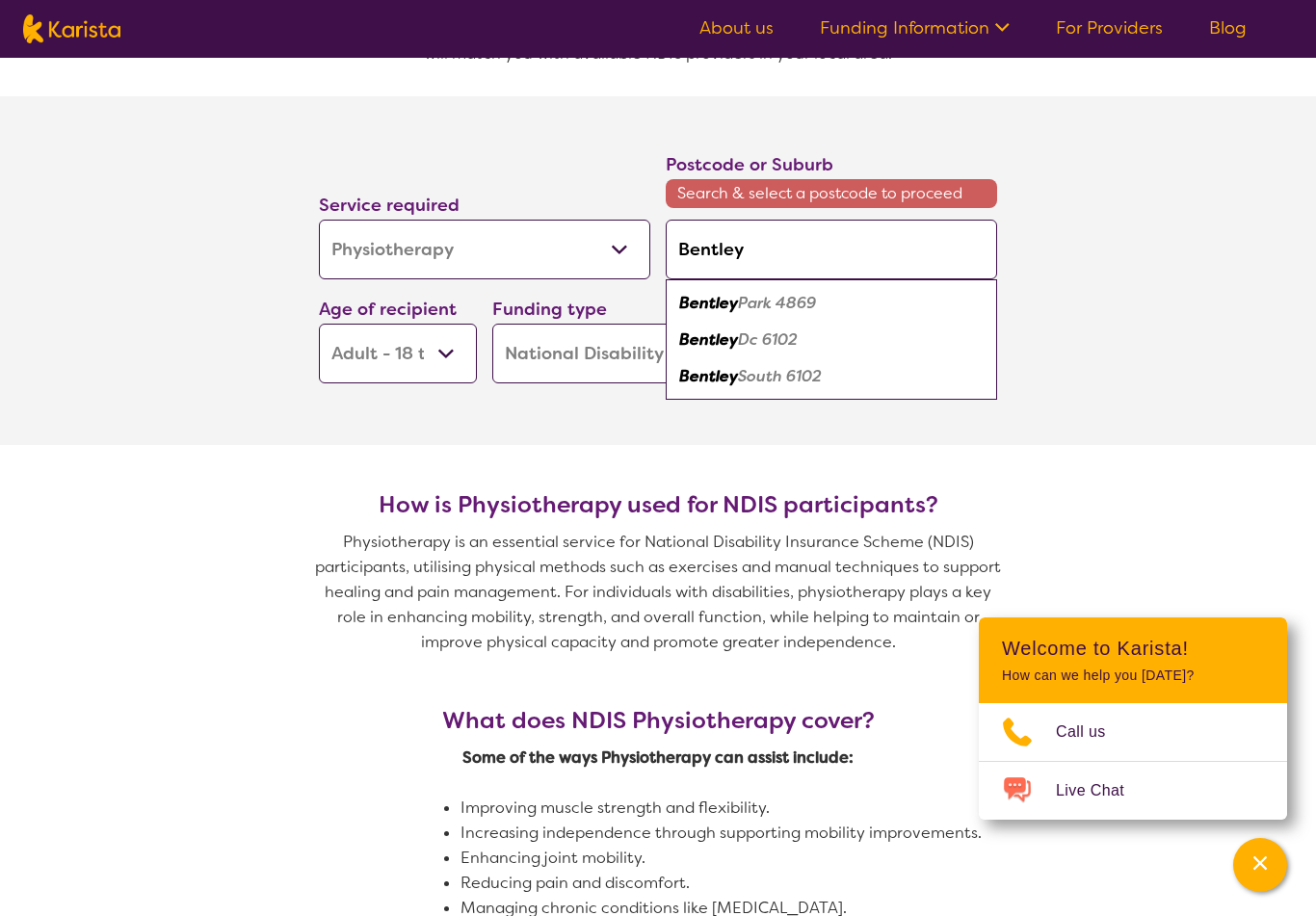 click on "South 6102" at bounding box center (779, 376) 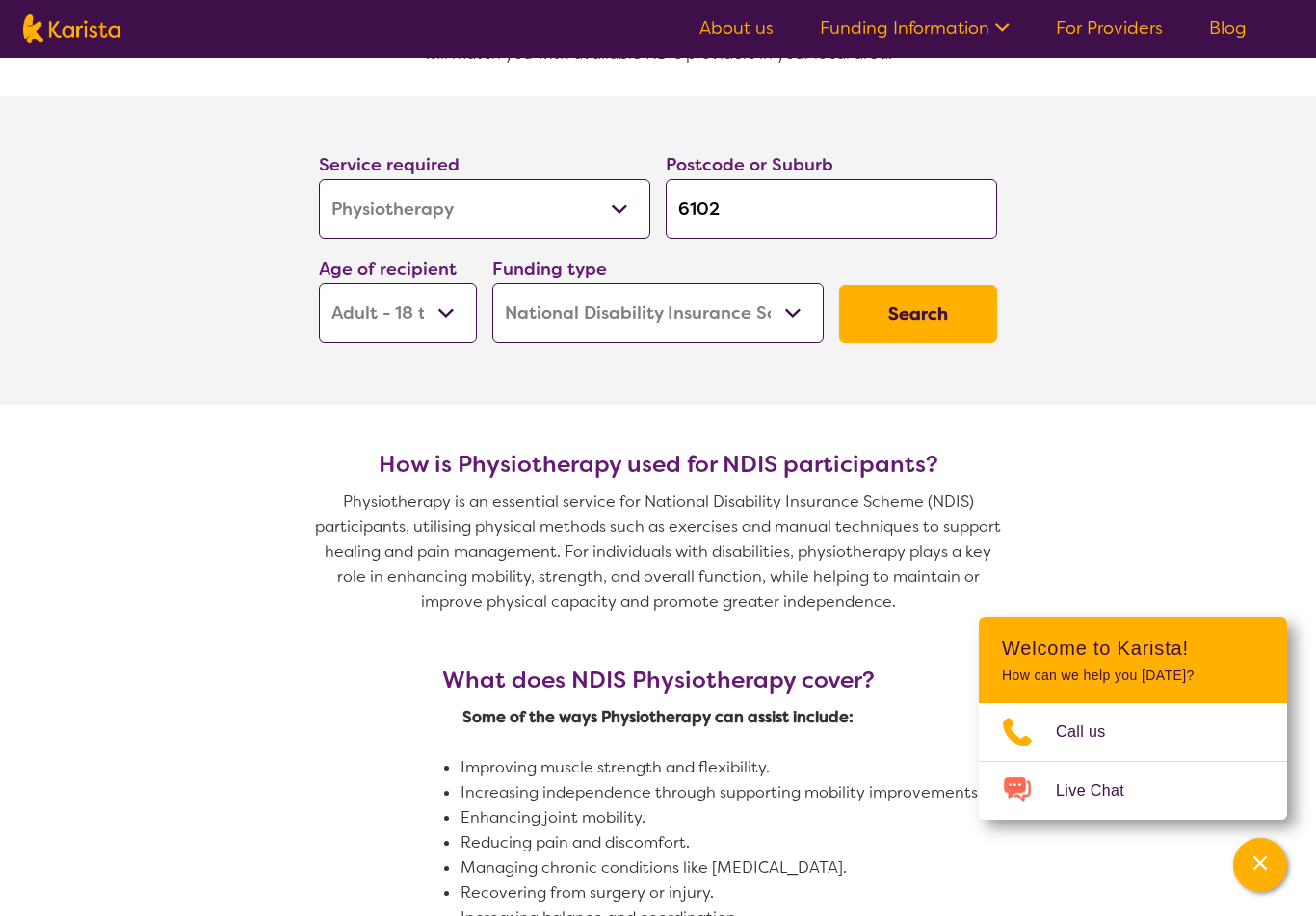 click on "Search" at bounding box center [918, 314] 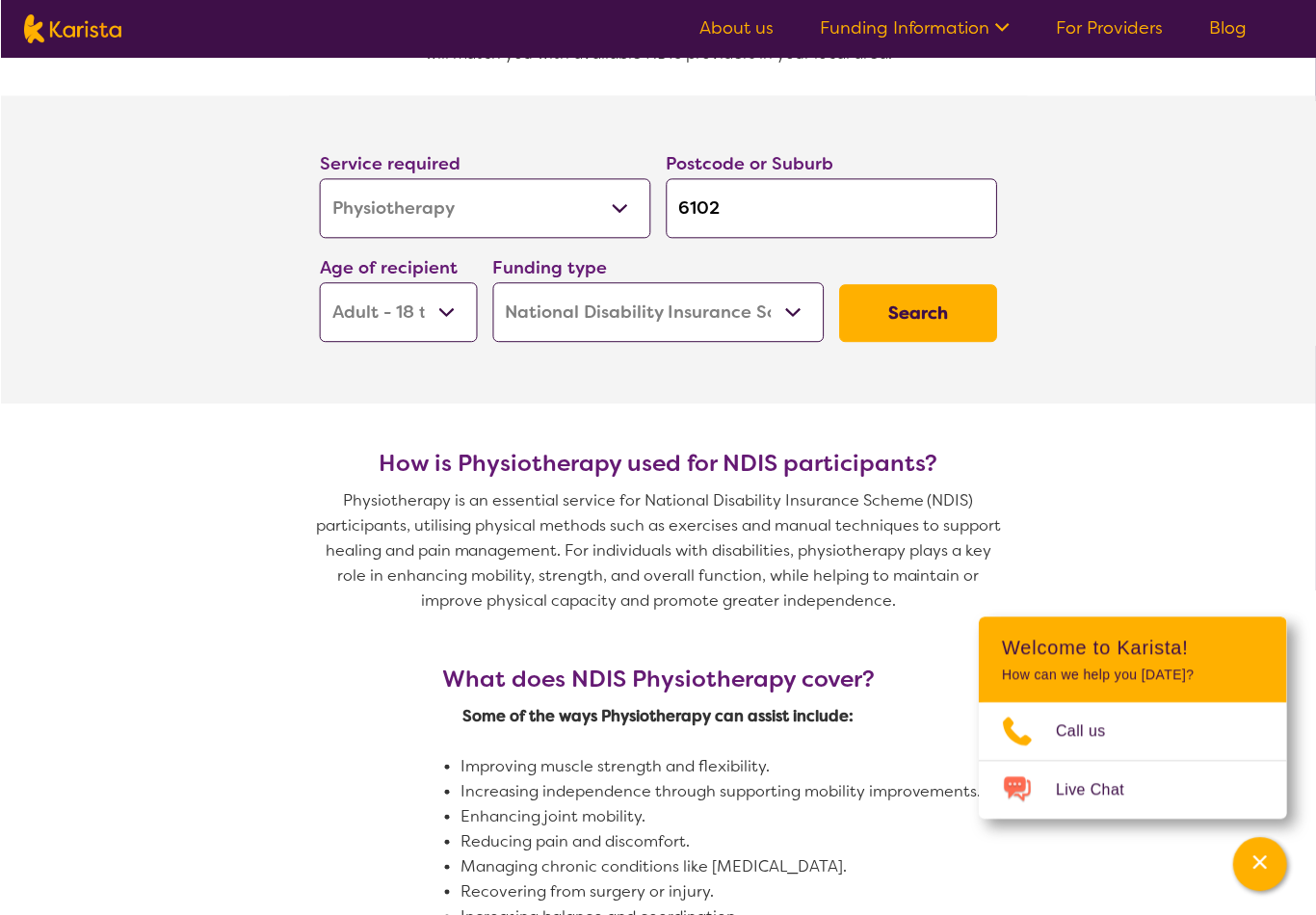 scroll, scrollTop: 0, scrollLeft: 0, axis: both 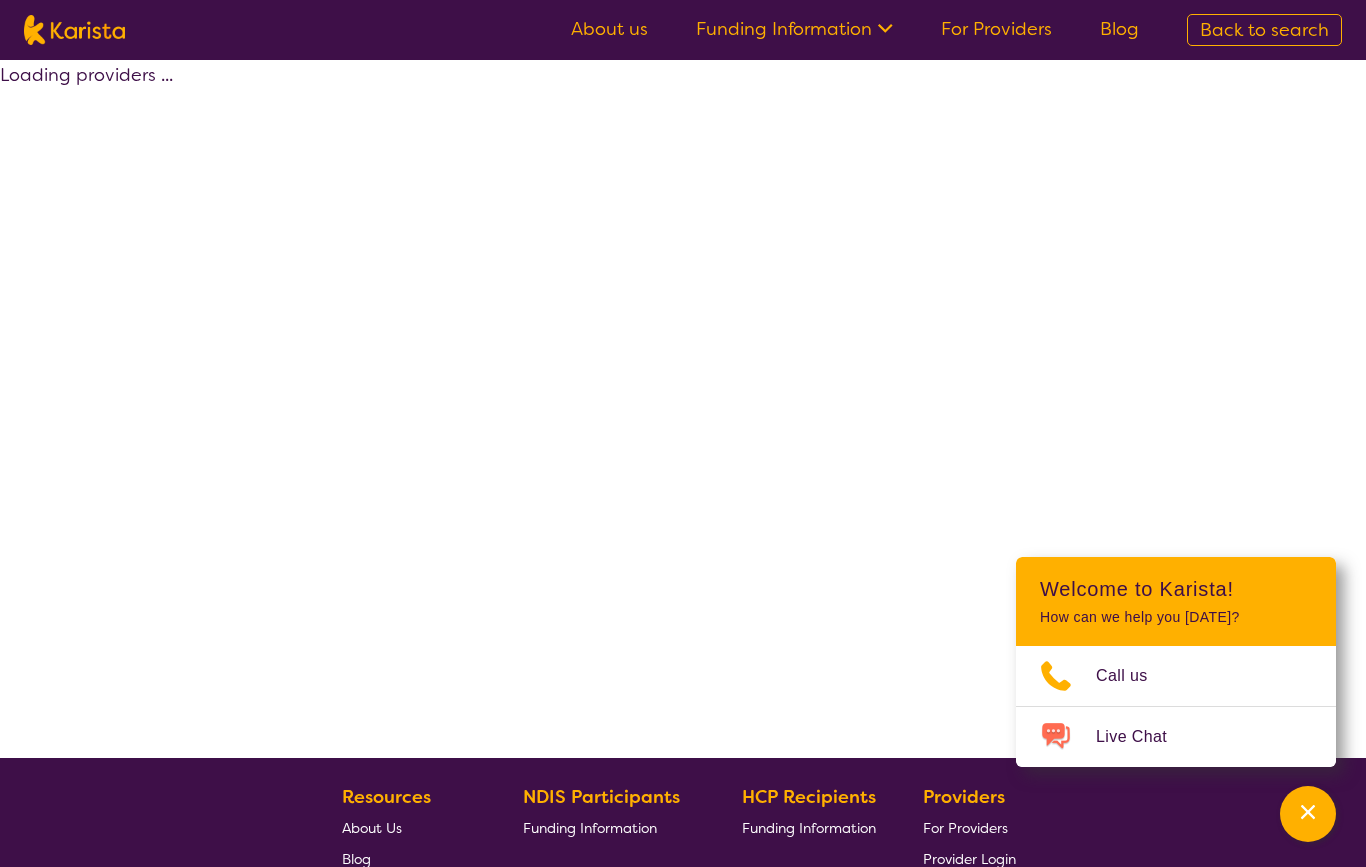 select on "by_score" 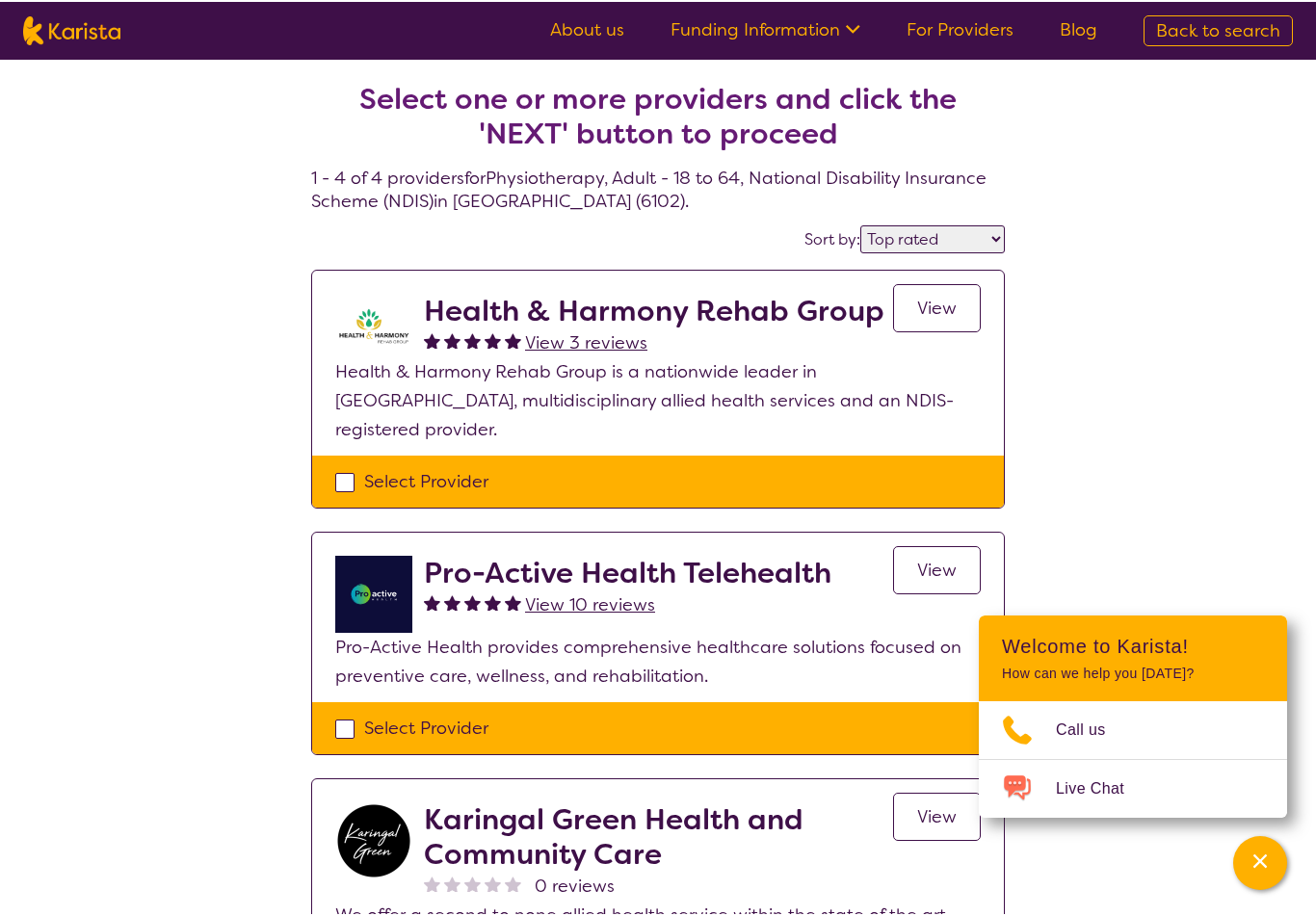 scroll, scrollTop: 0, scrollLeft: 0, axis: both 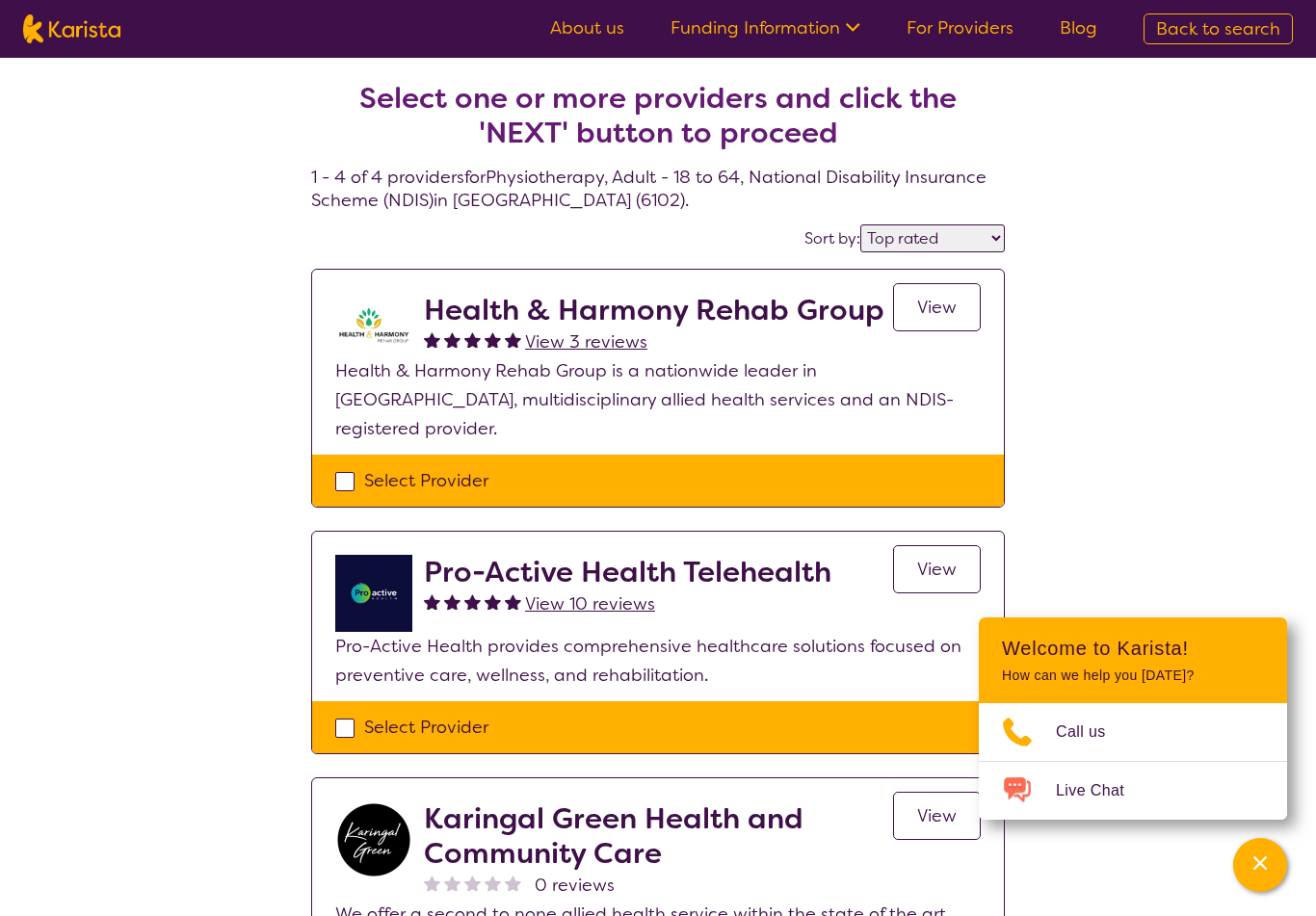 click on "View" at bounding box center [936, 307] 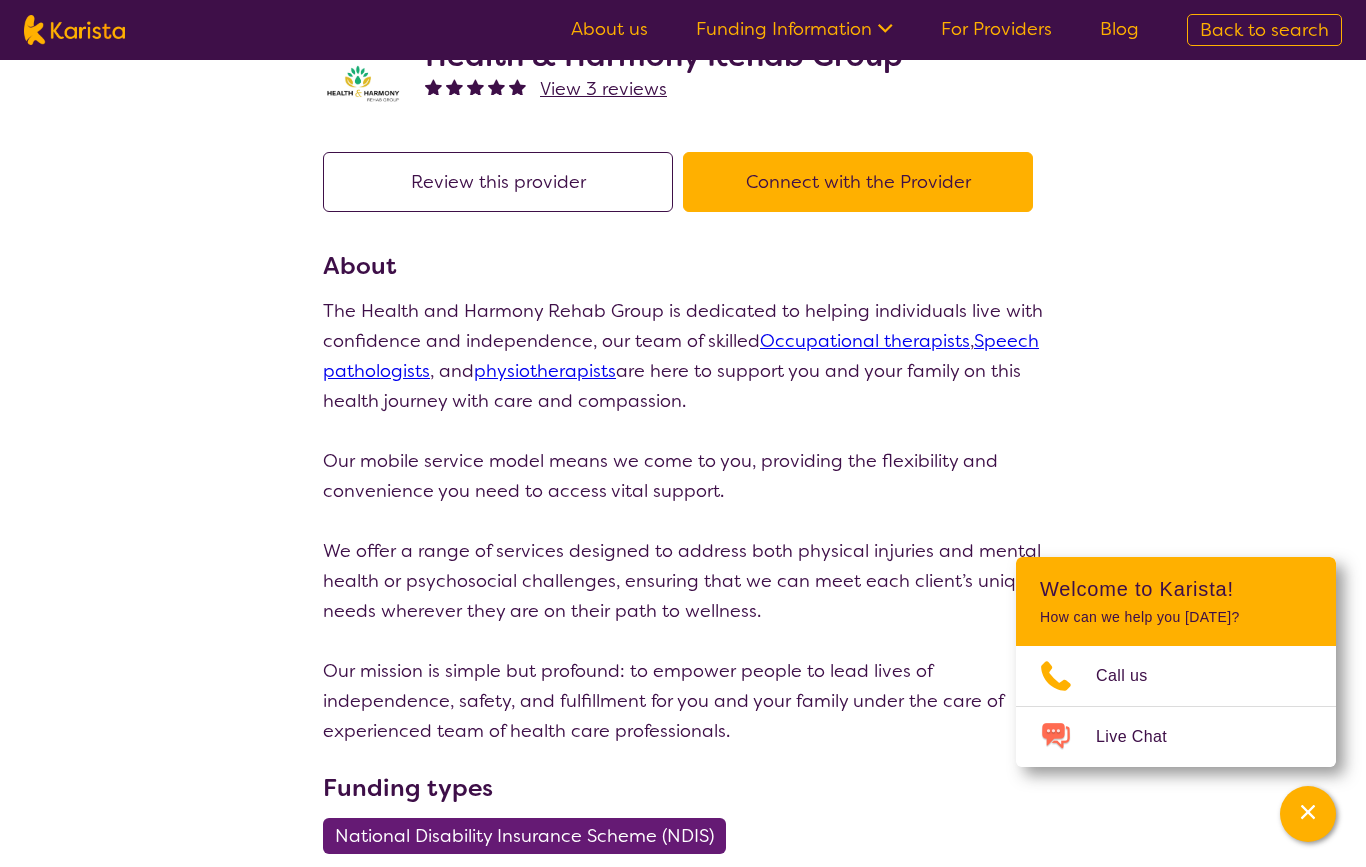 scroll, scrollTop: 0, scrollLeft: 0, axis: both 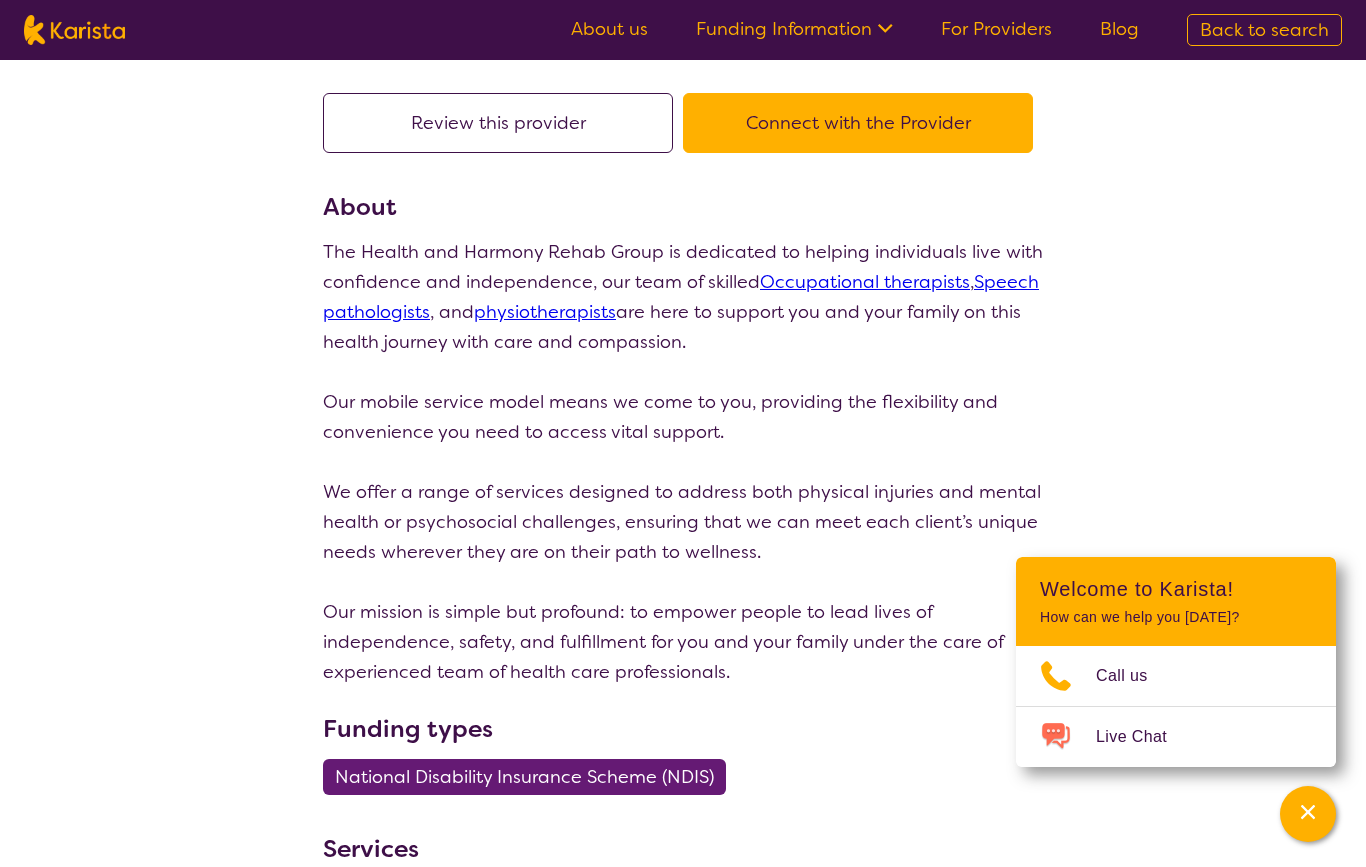 select on "by_score" 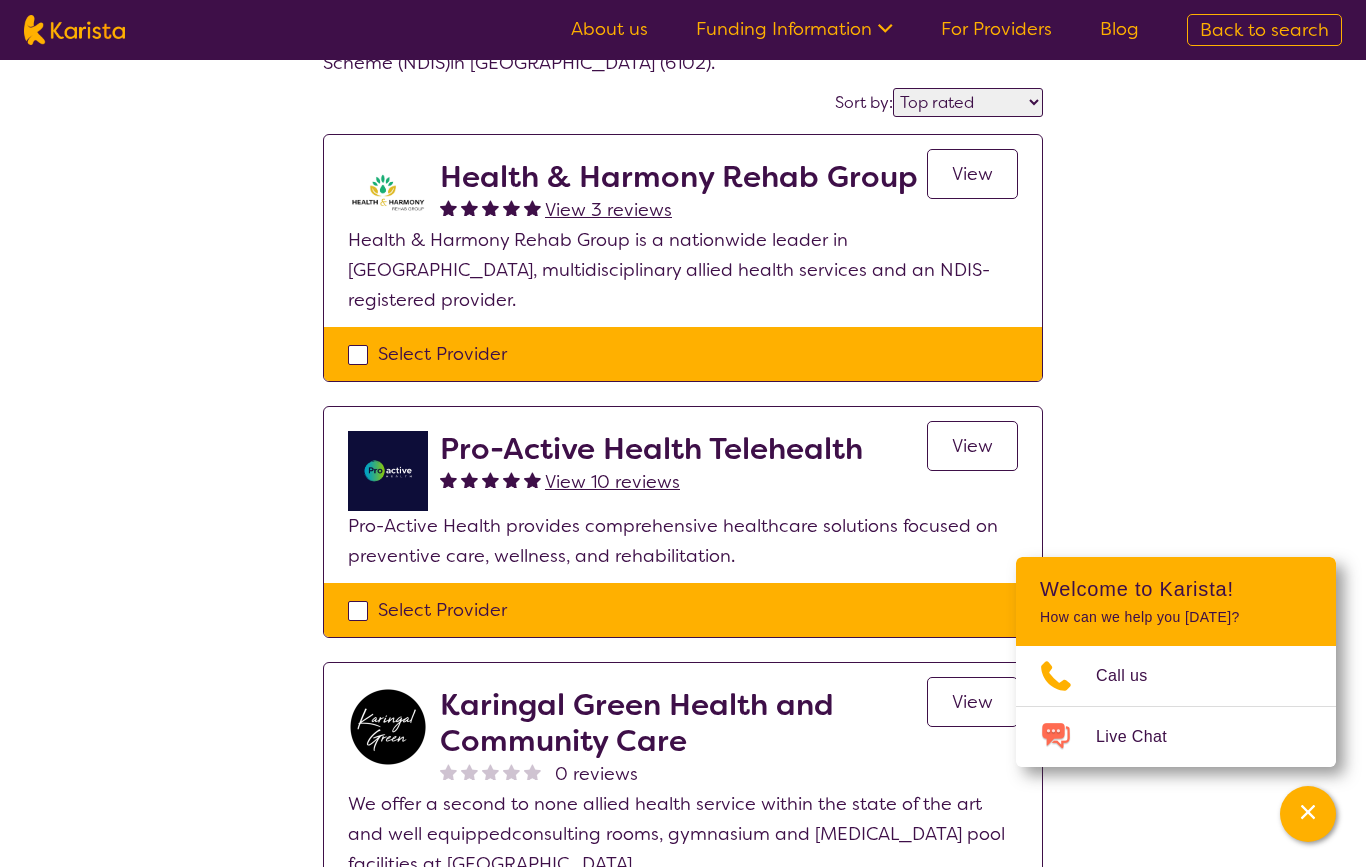 click on "Pro-Active Health Telehealth" at bounding box center [651, 449] 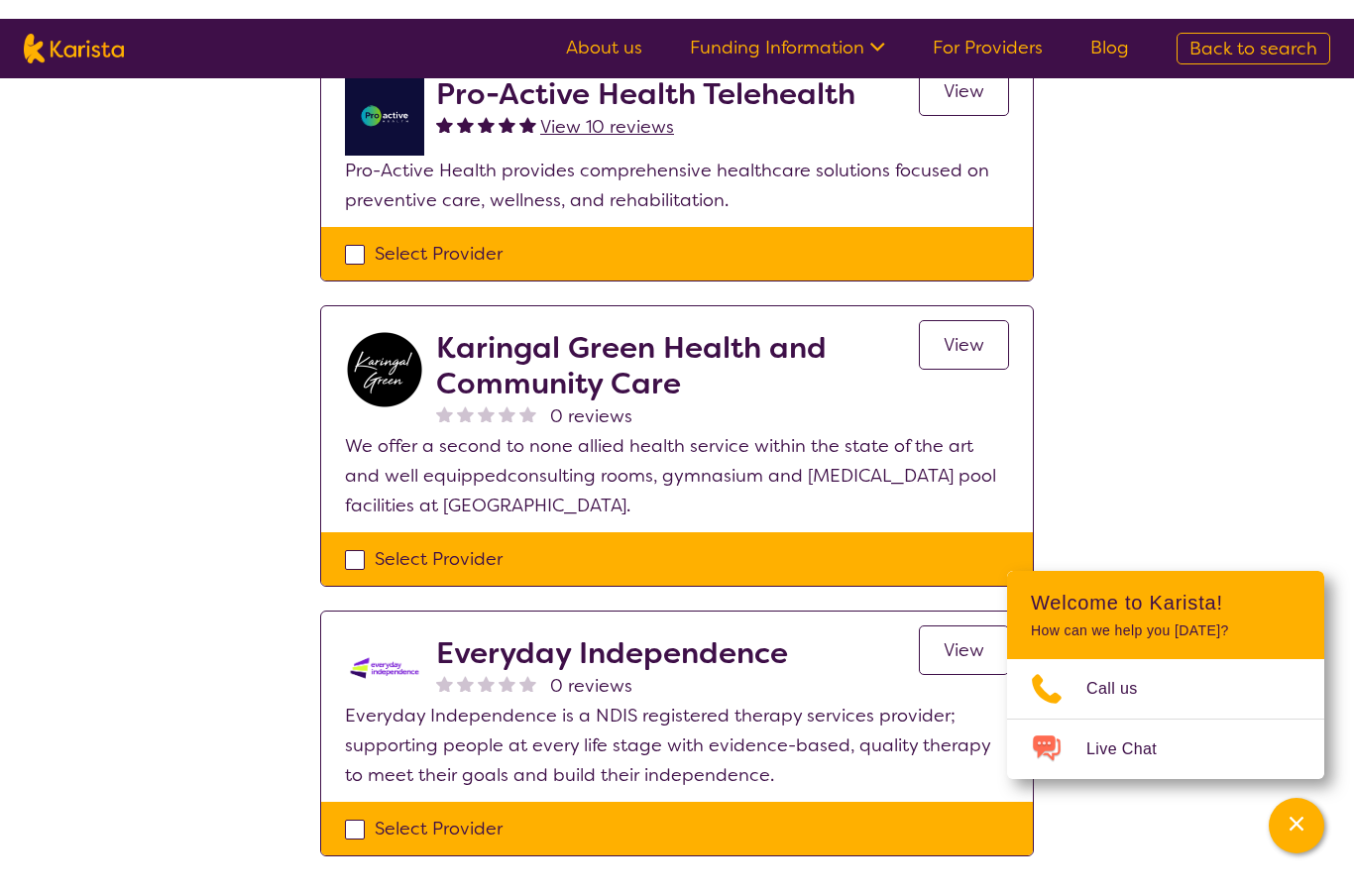scroll, scrollTop: 459, scrollLeft: 0, axis: vertical 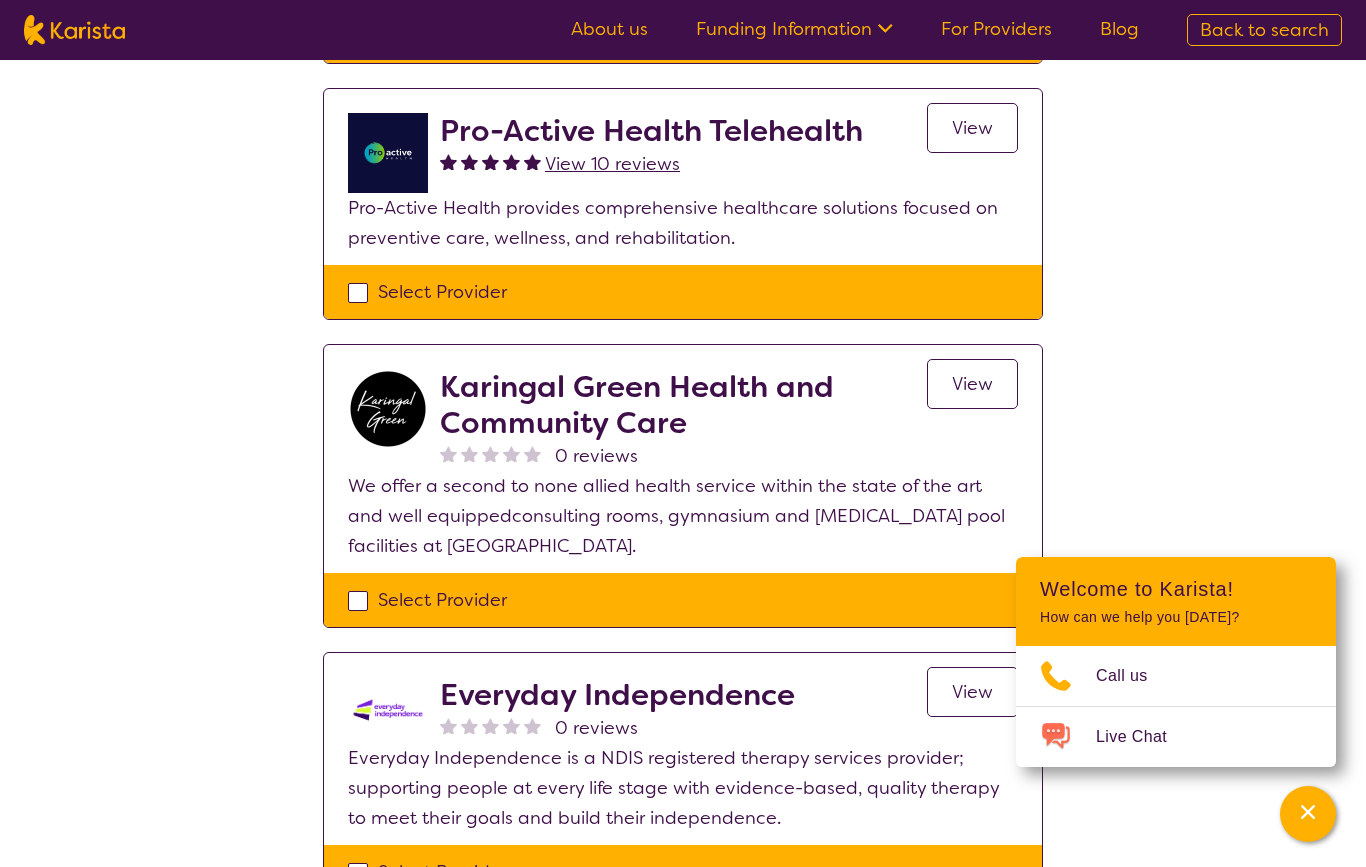 click on "Select Provider" at bounding box center [683, 600] 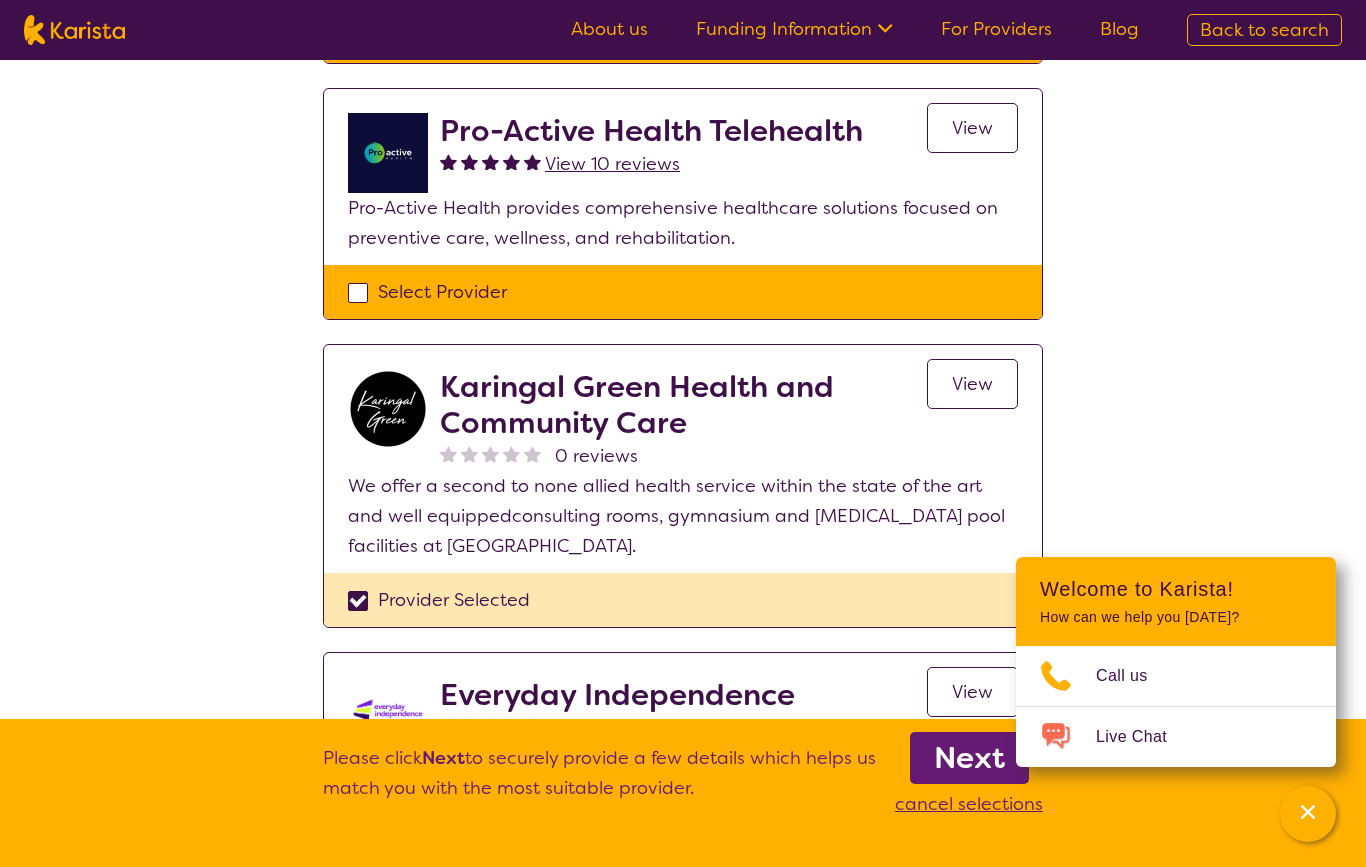 click on "Provider Selected" at bounding box center [683, 600] 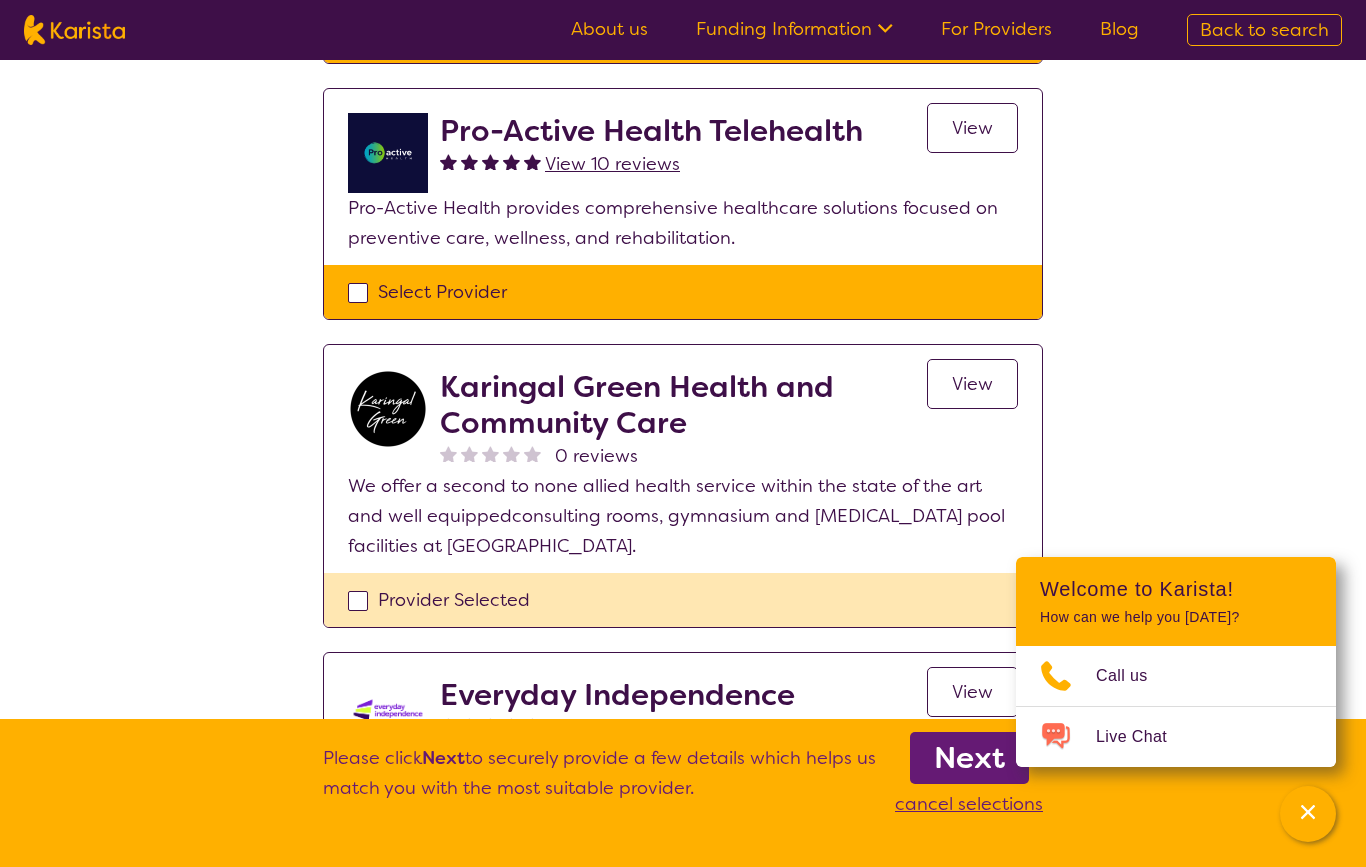 checkbox on "false" 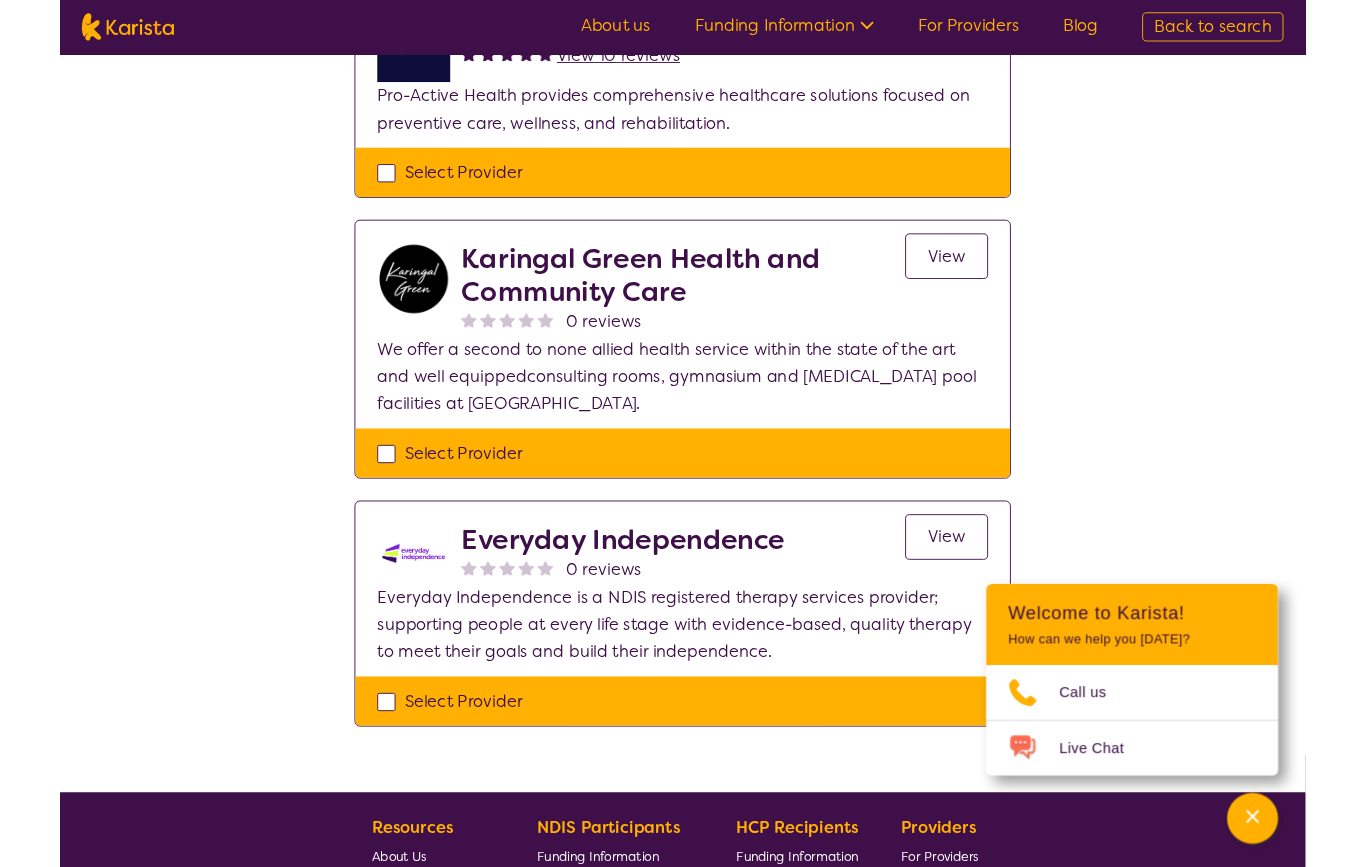 scroll, scrollTop: 650, scrollLeft: 0, axis: vertical 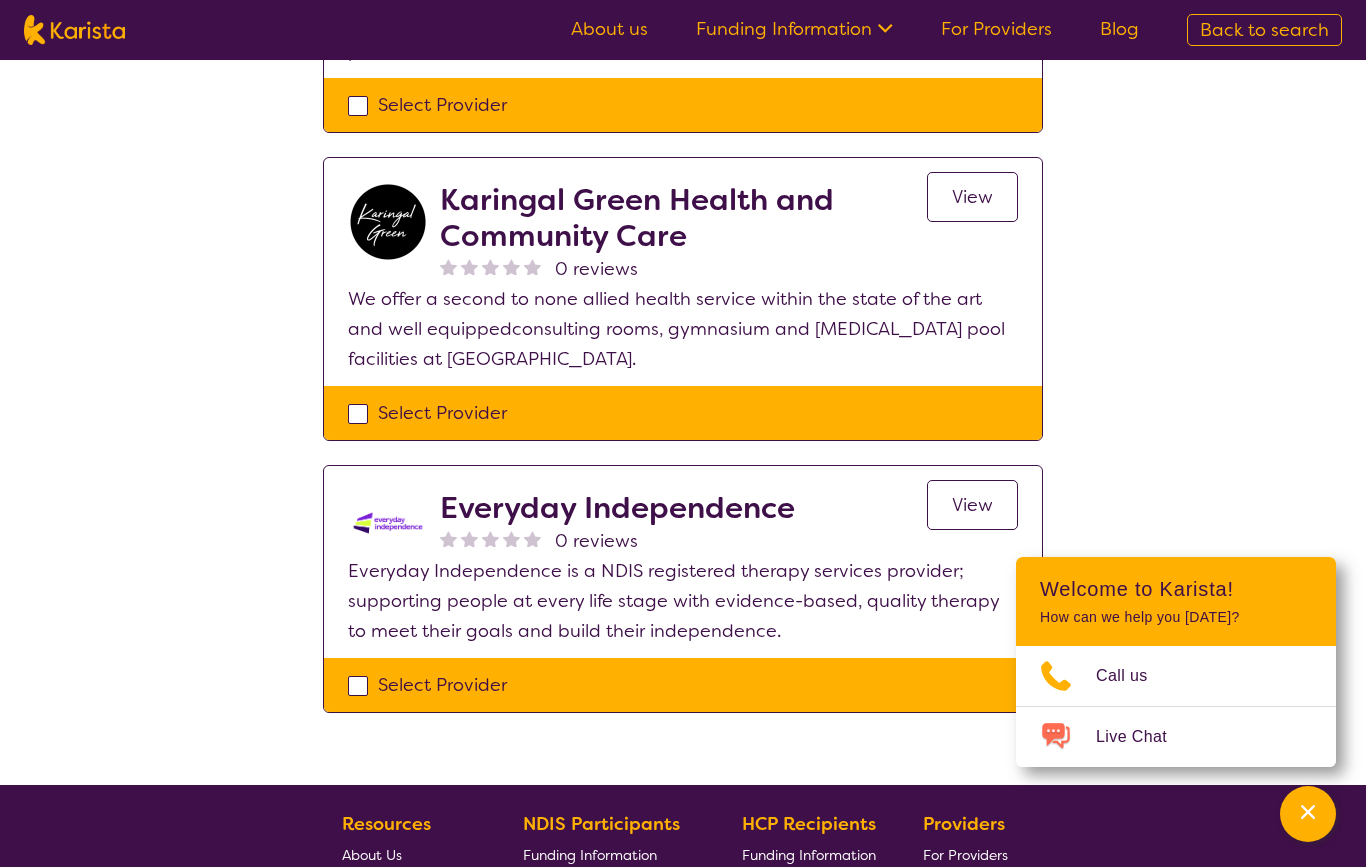 click on "Everyday Independence" at bounding box center [617, 508] 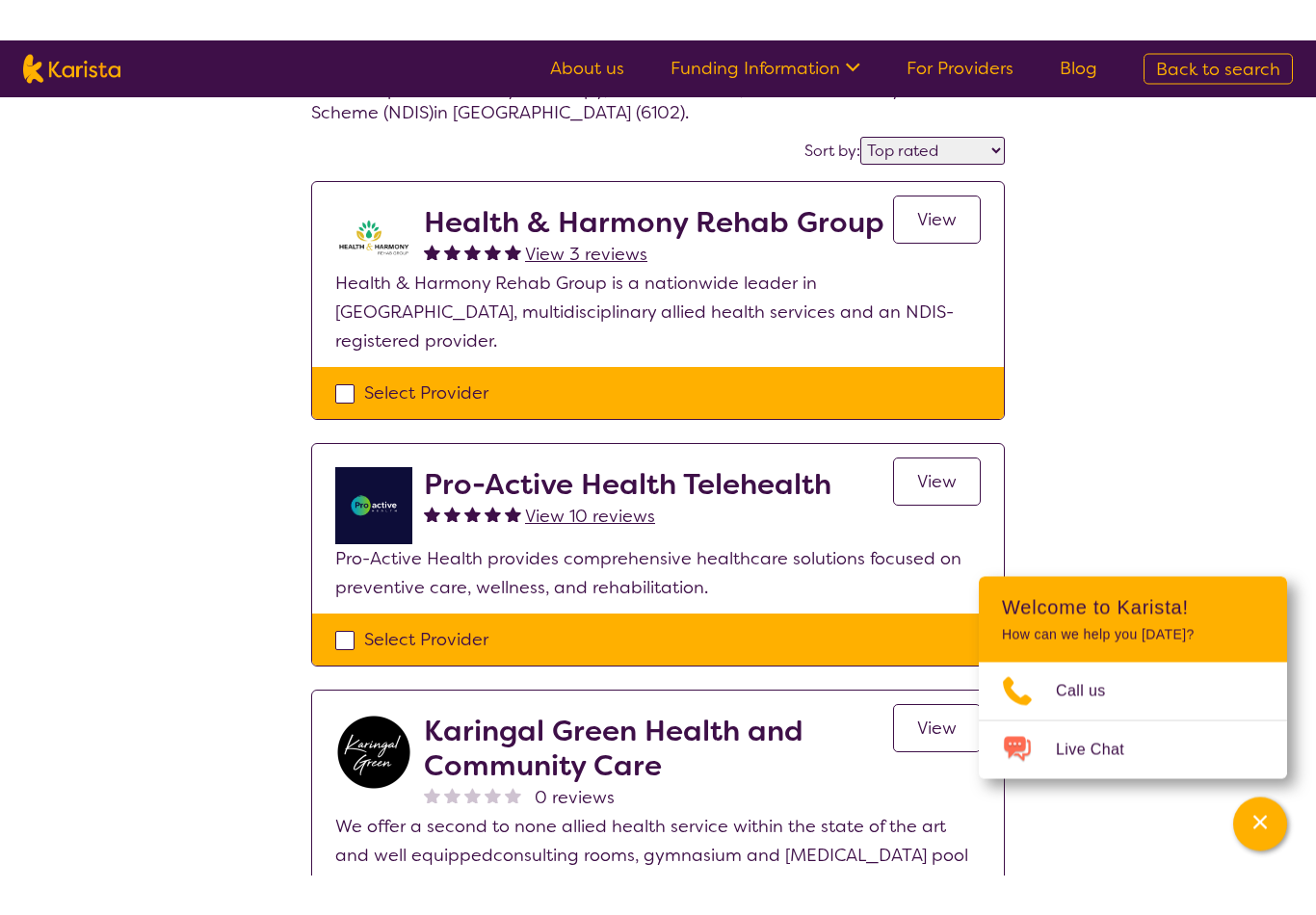 scroll, scrollTop: 0, scrollLeft: 0, axis: both 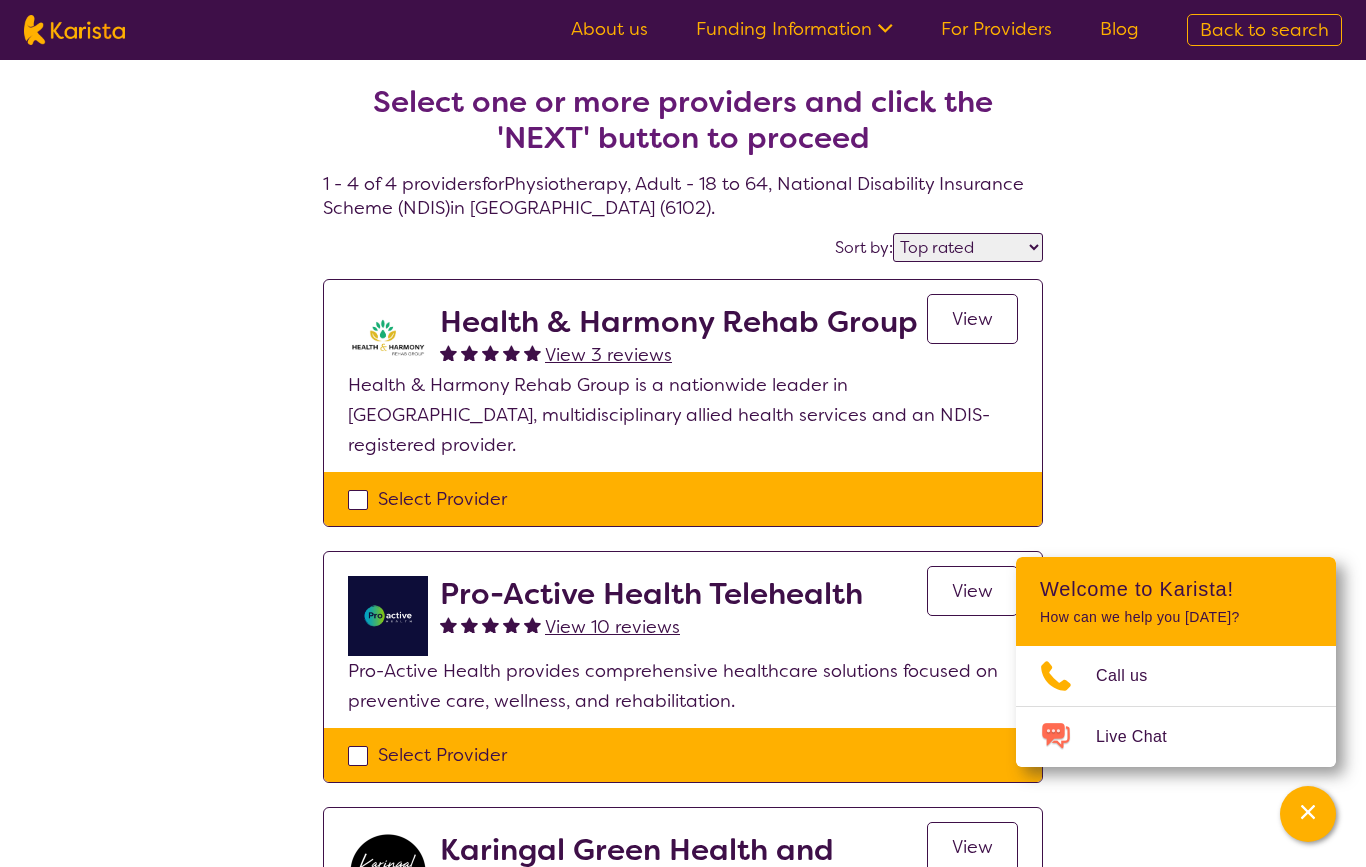 click on "Select Provider" at bounding box center (683, 499) 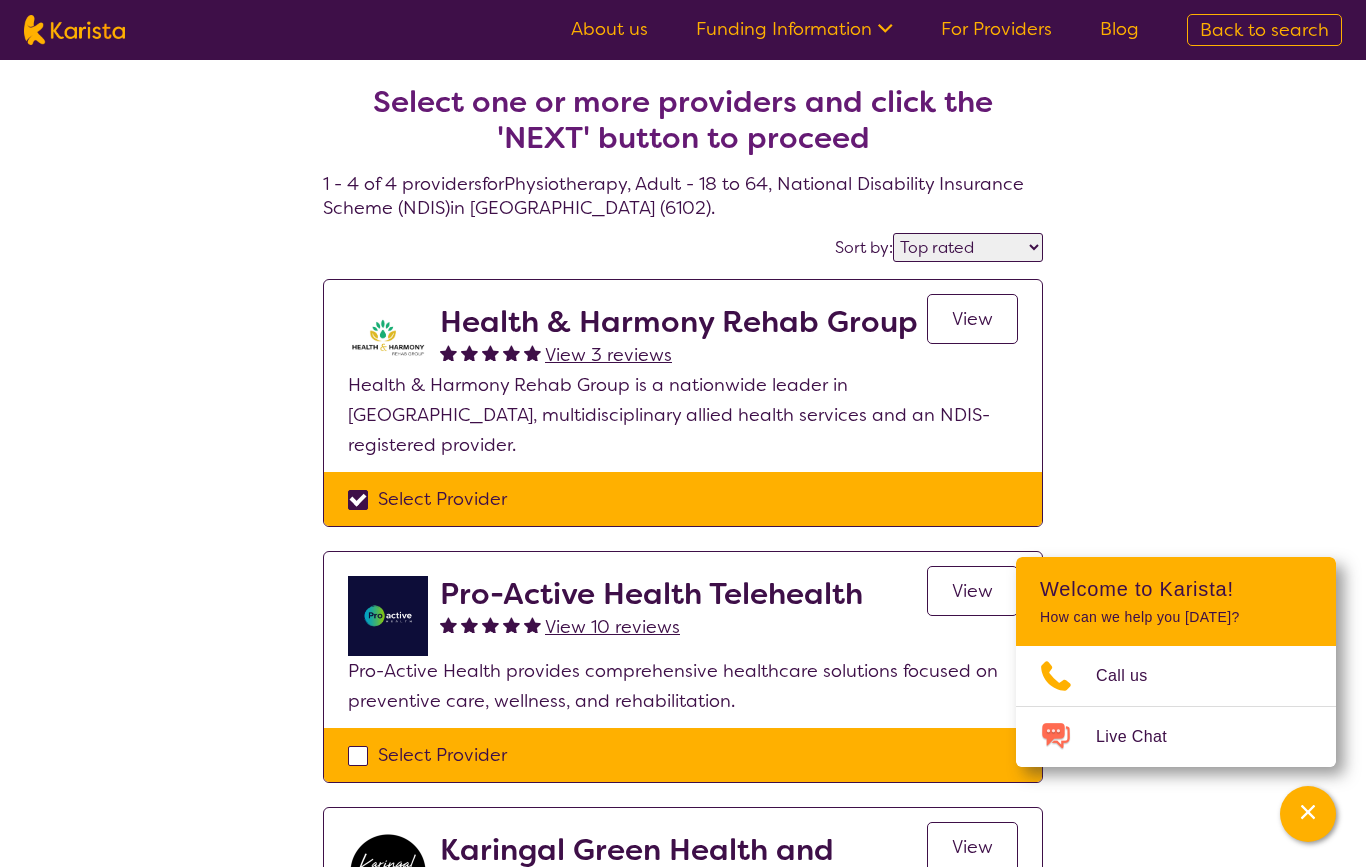 checkbox on "true" 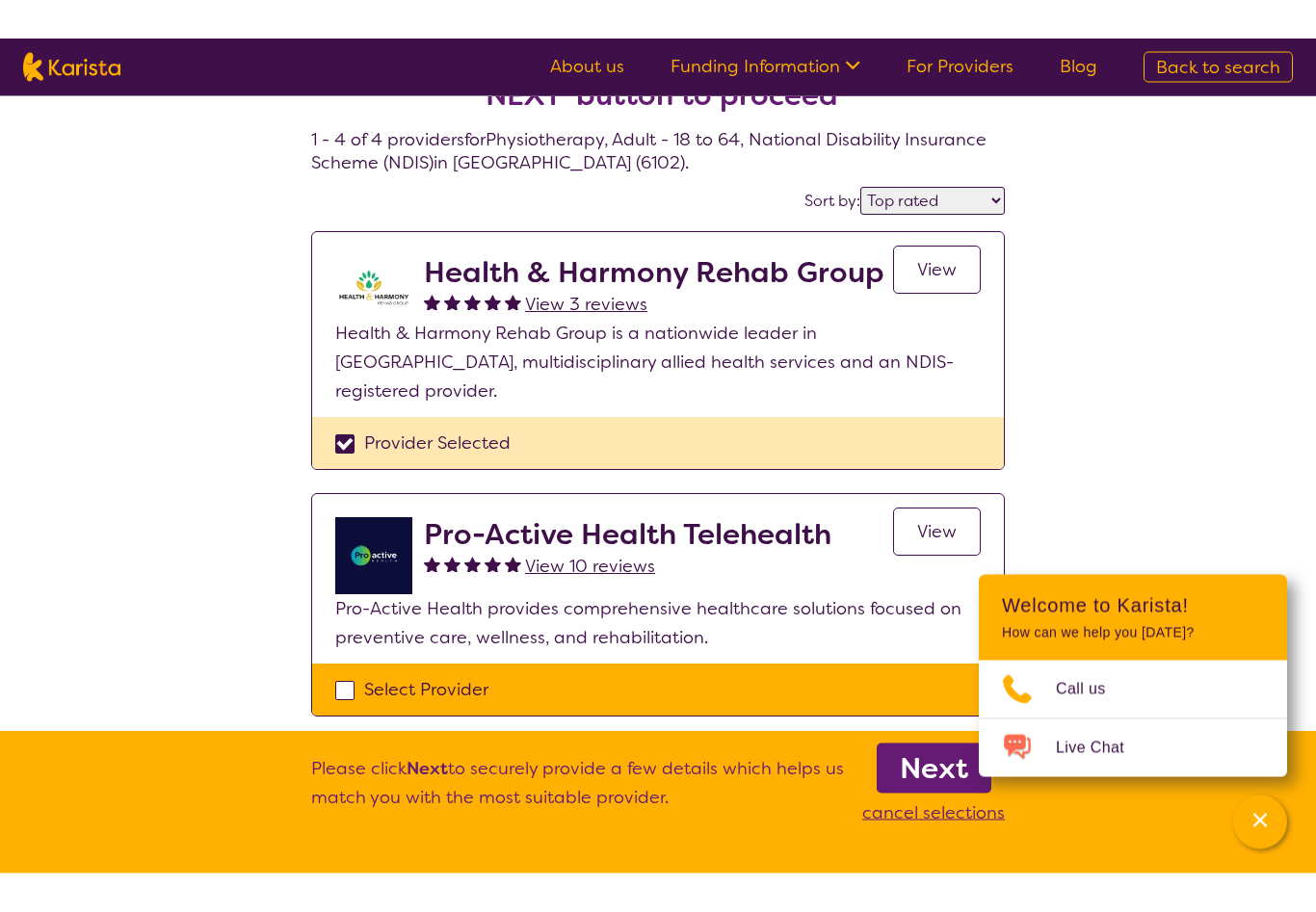 scroll, scrollTop: 0, scrollLeft: 0, axis: both 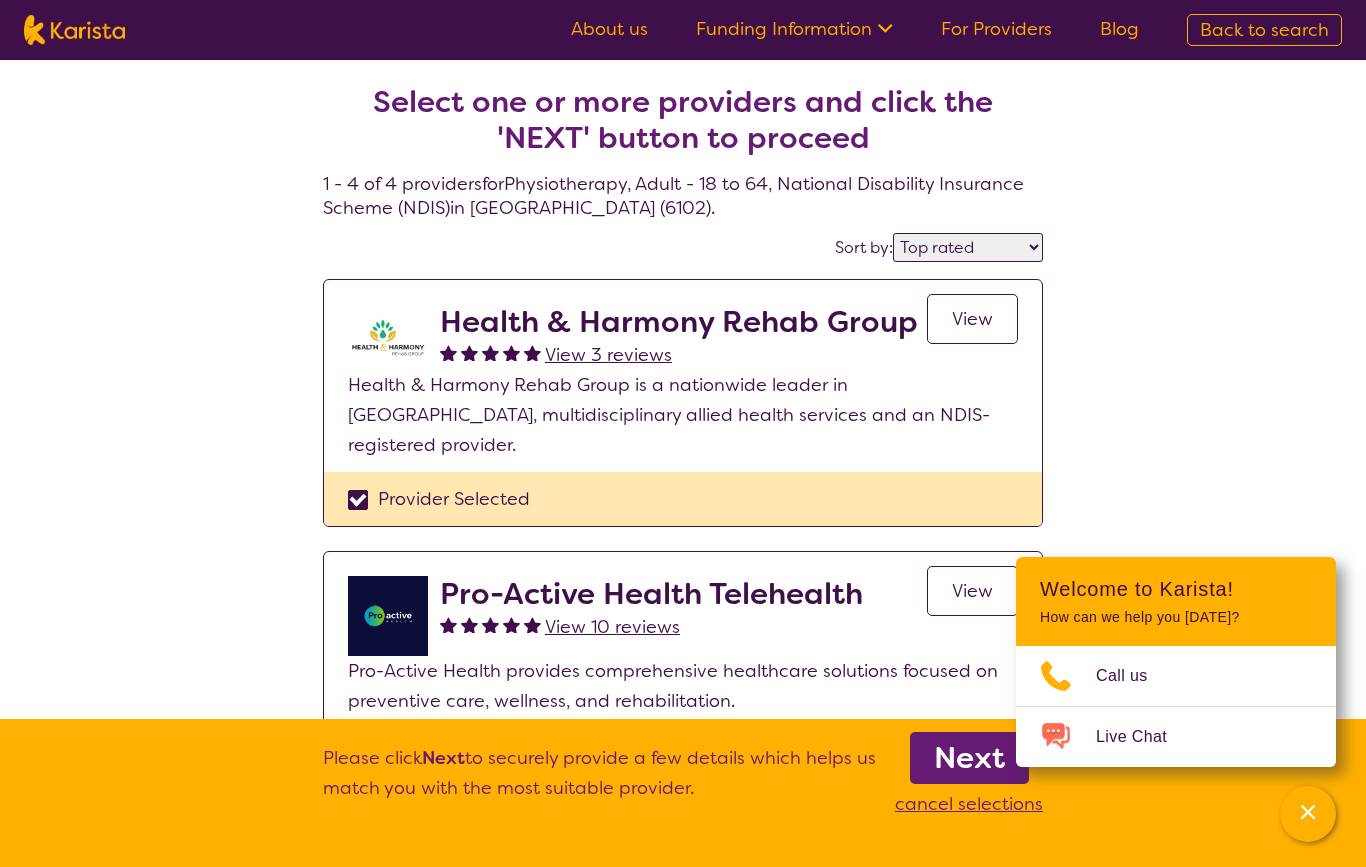 click on "Highly reviewed Top rated" at bounding box center (968, 247) 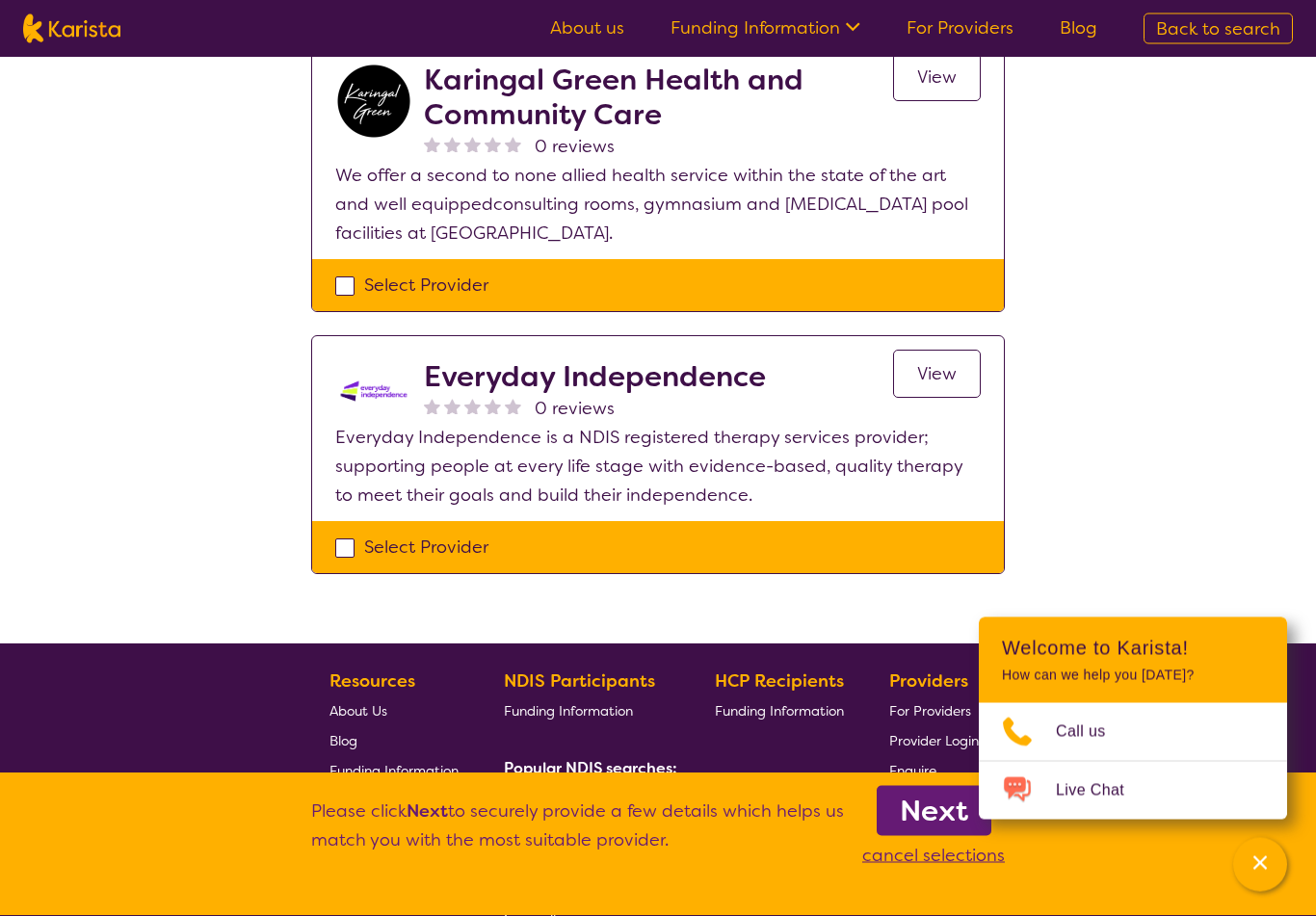 scroll, scrollTop: 758, scrollLeft: 0, axis: vertical 